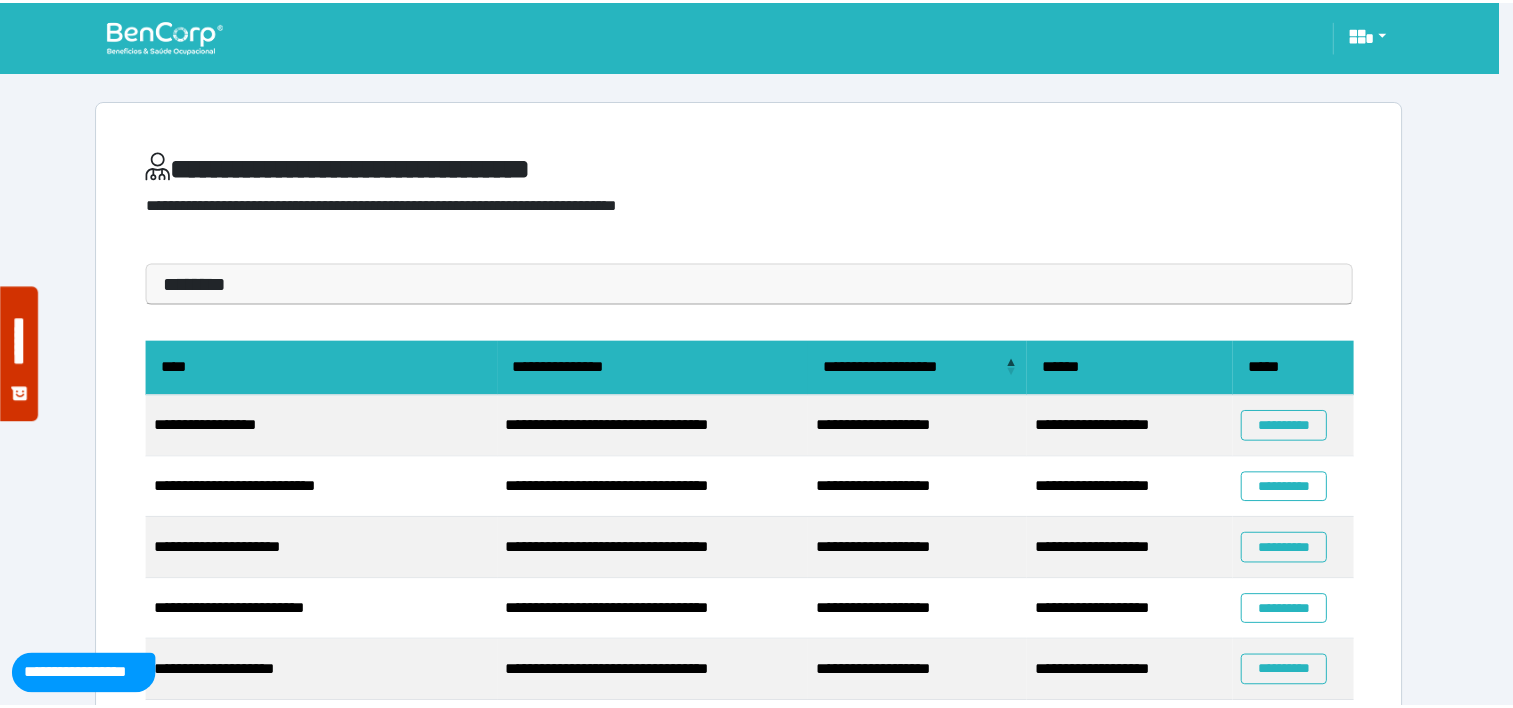 scroll, scrollTop: 0, scrollLeft: 0, axis: both 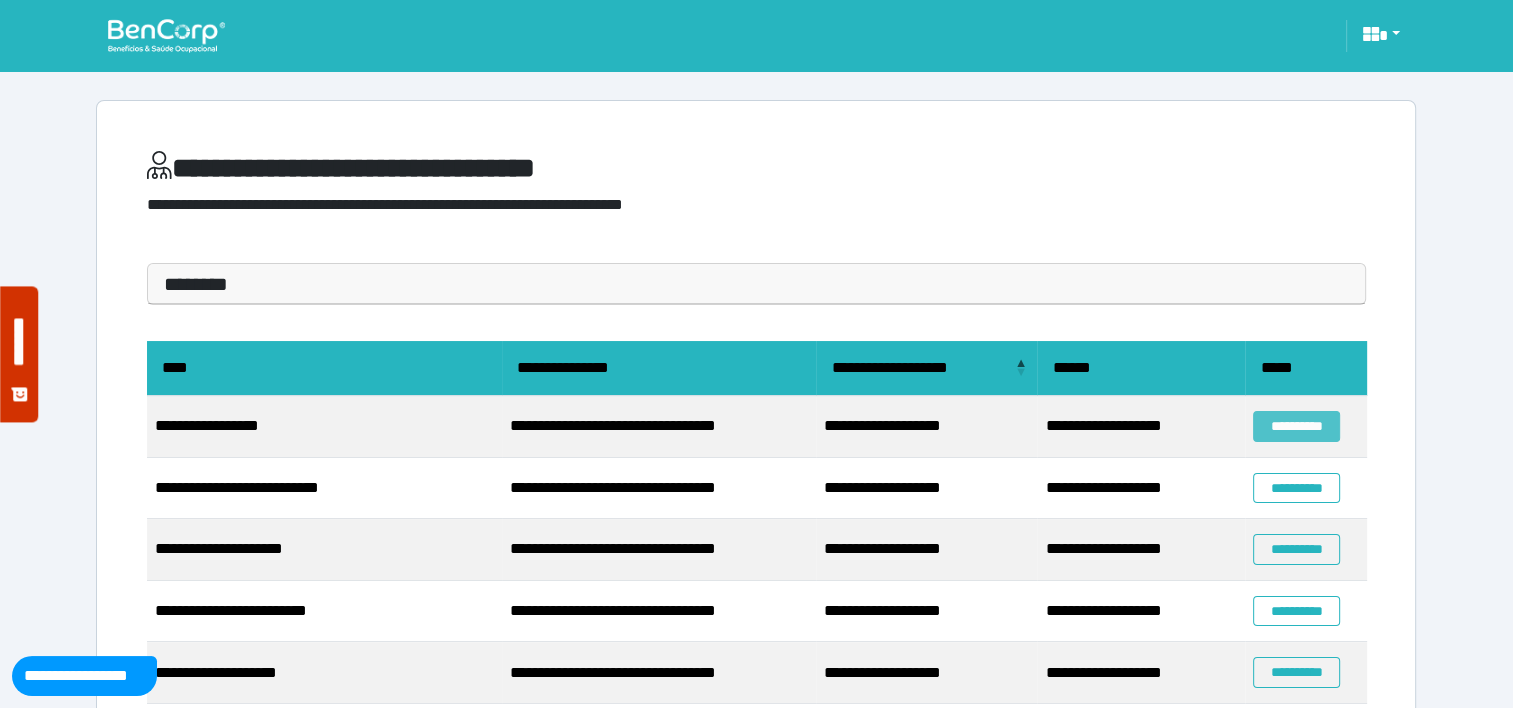 click on "**********" at bounding box center [1296, 426] 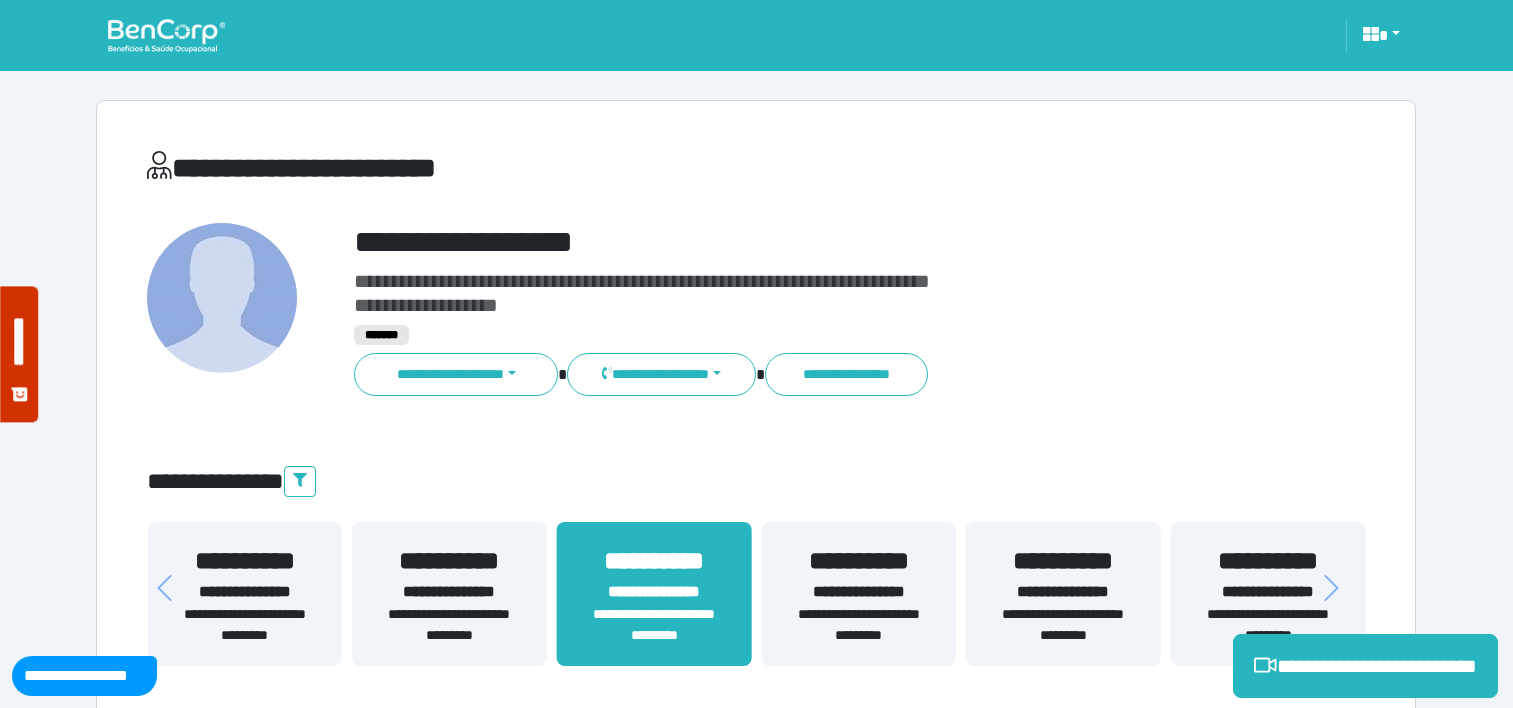 scroll, scrollTop: 0, scrollLeft: 0, axis: both 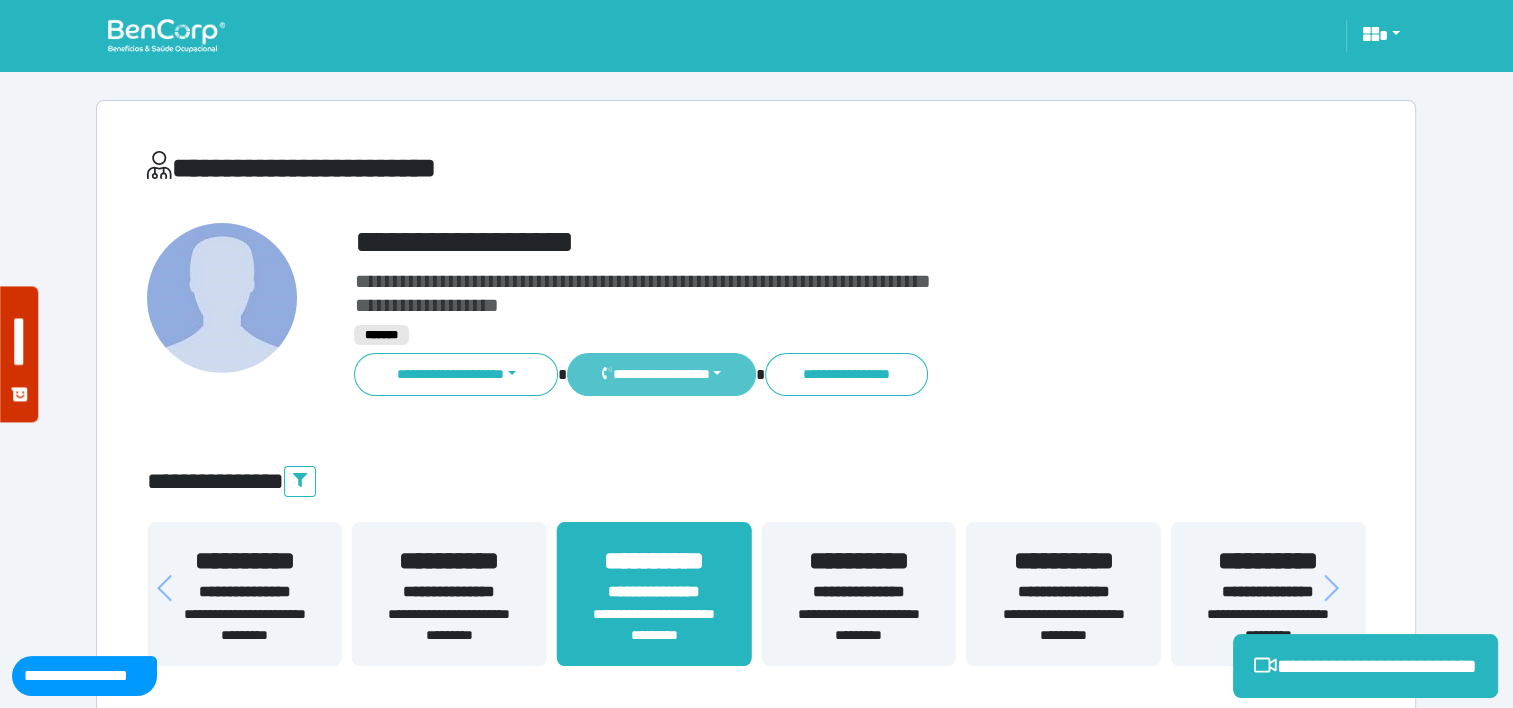 click on "**********" at bounding box center (661, 374) 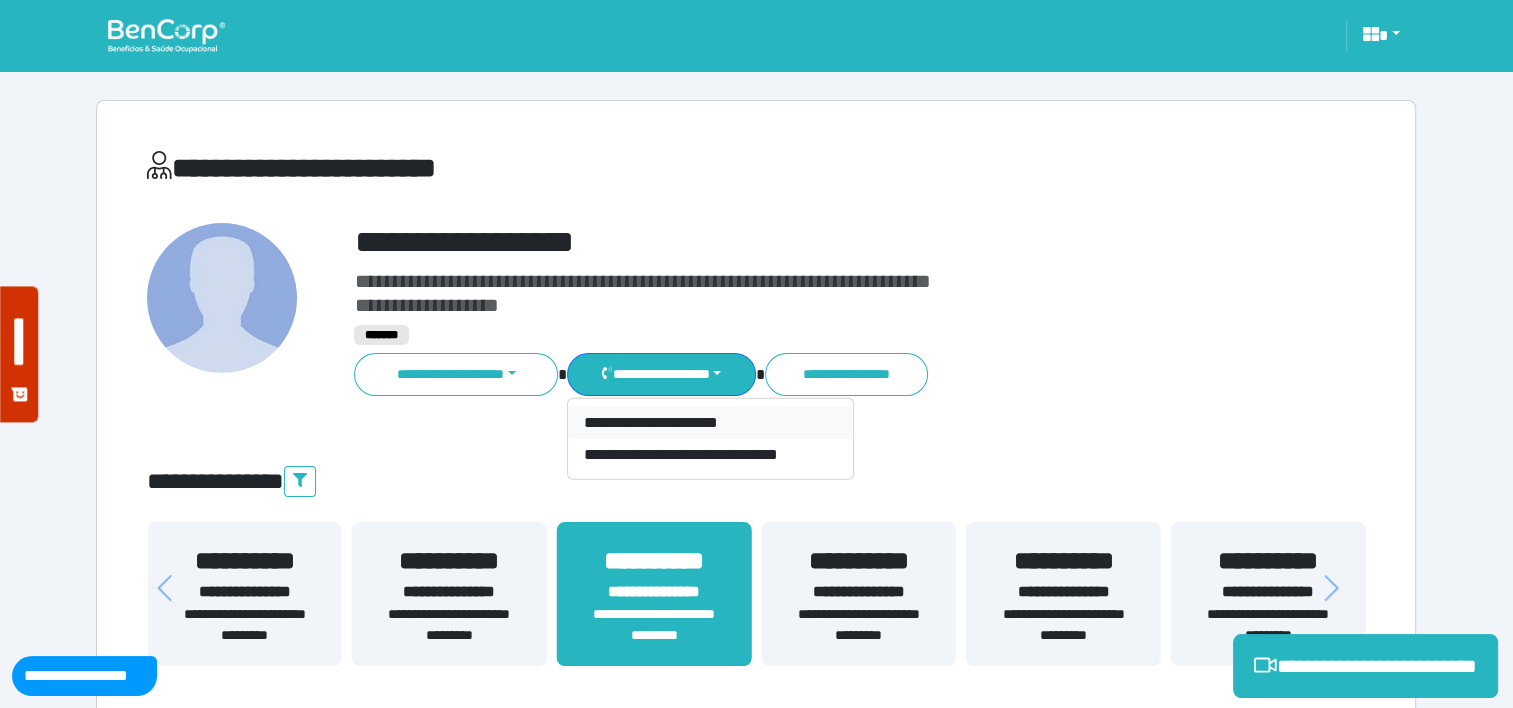 click on "**********" at bounding box center [710, 423] 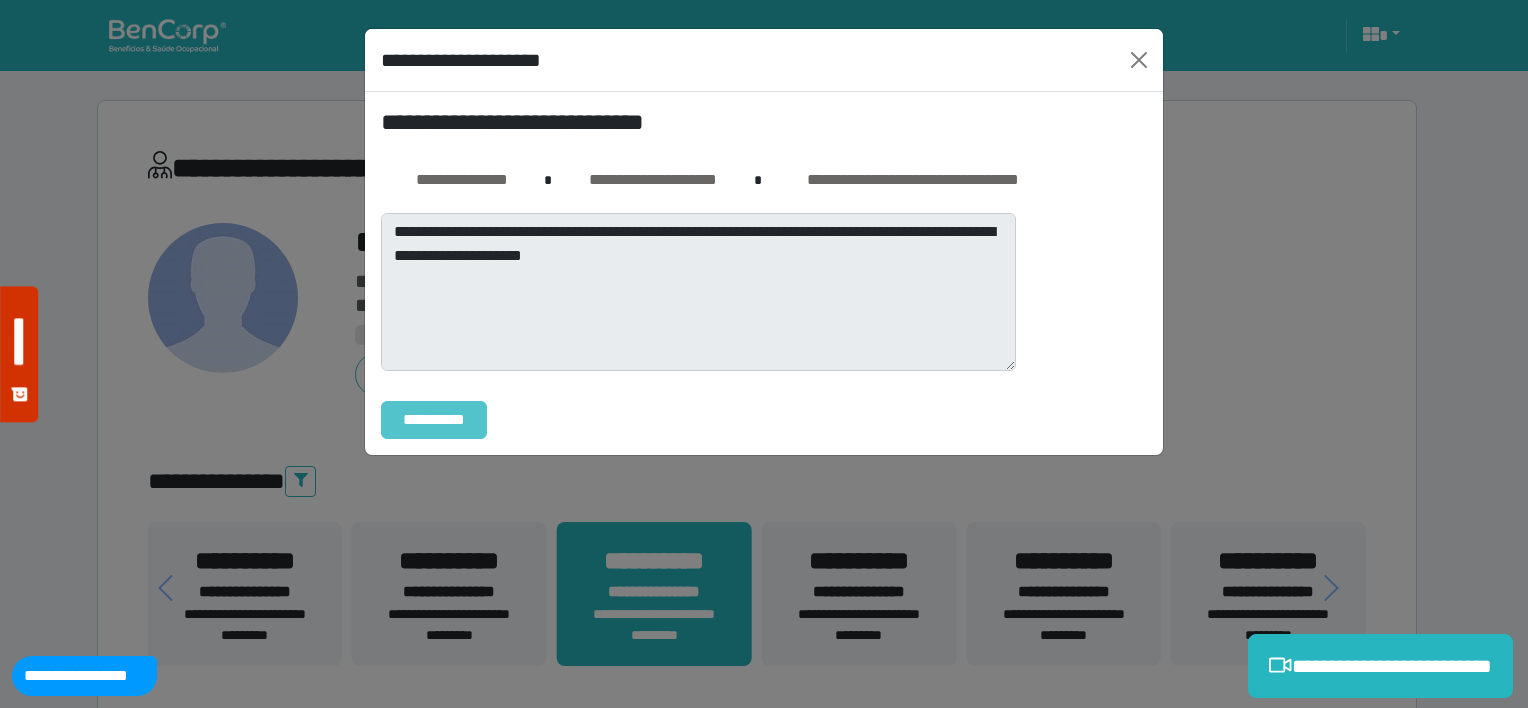 click on "**********" at bounding box center (434, 420) 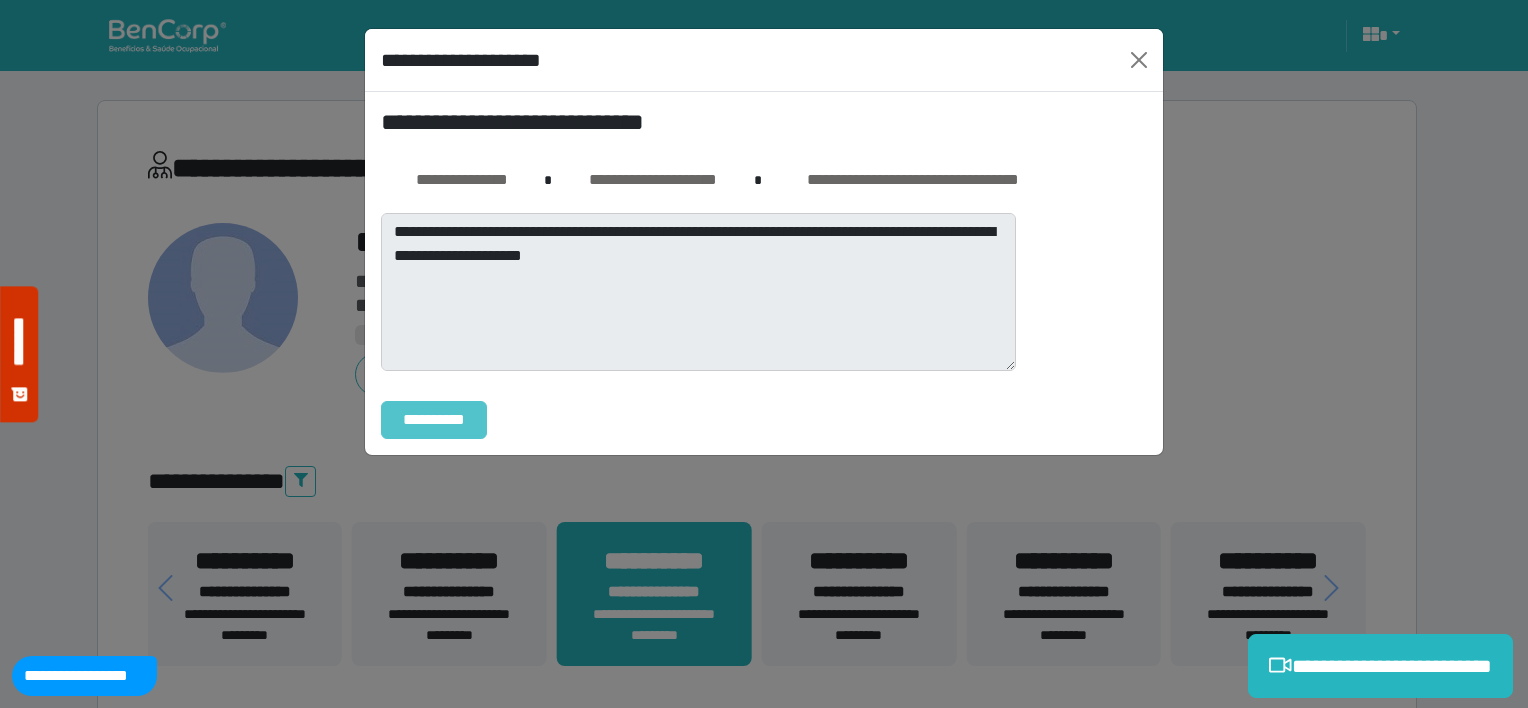 click on "**********" at bounding box center (434, 420) 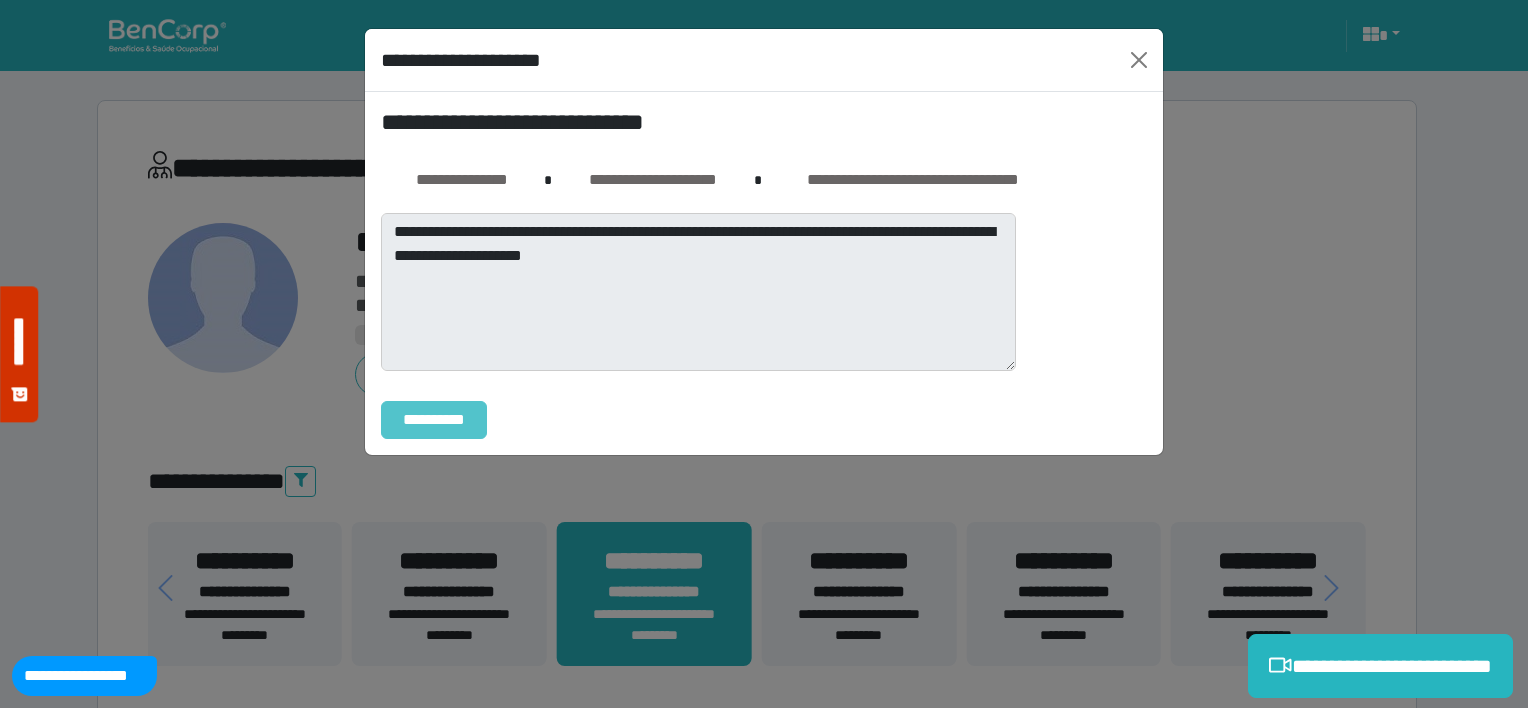 click on "**********" at bounding box center (434, 420) 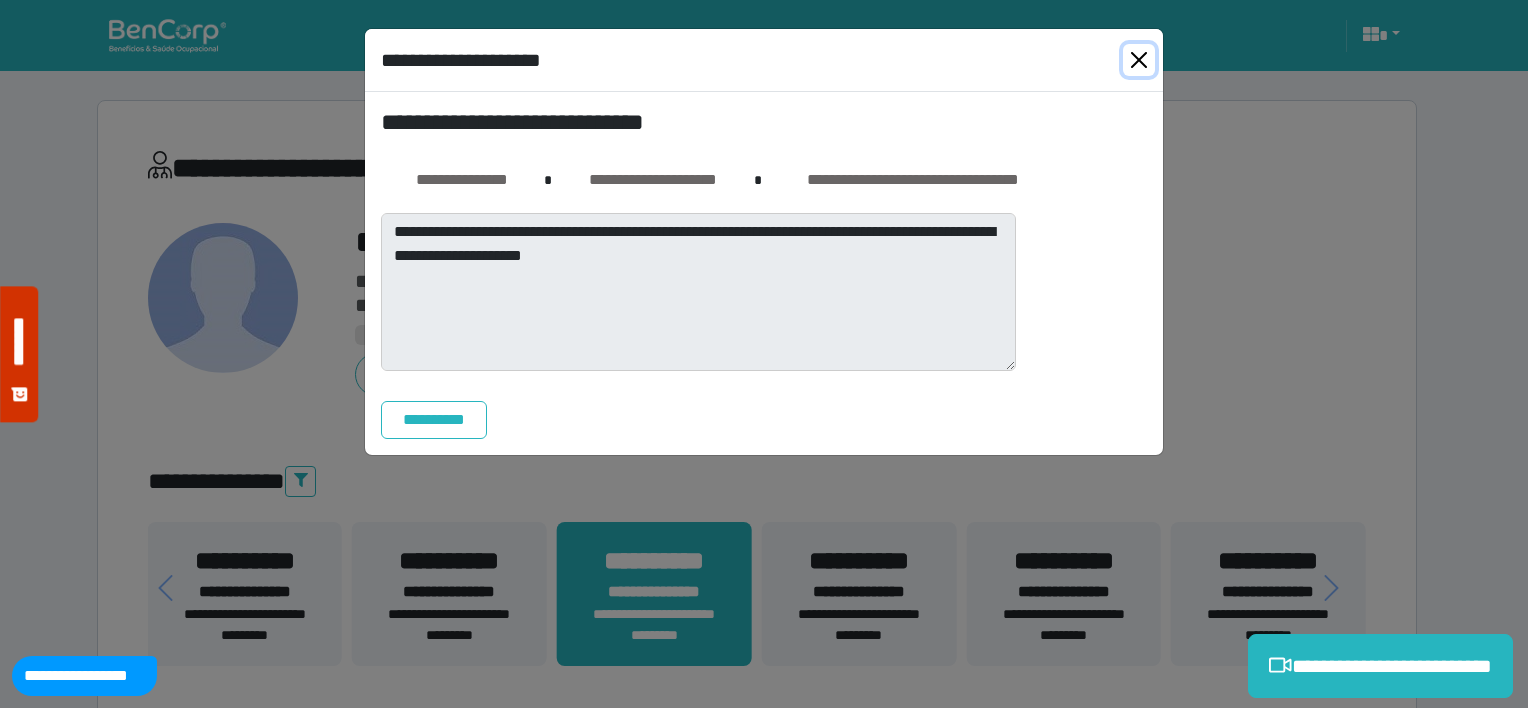 click at bounding box center [1139, 60] 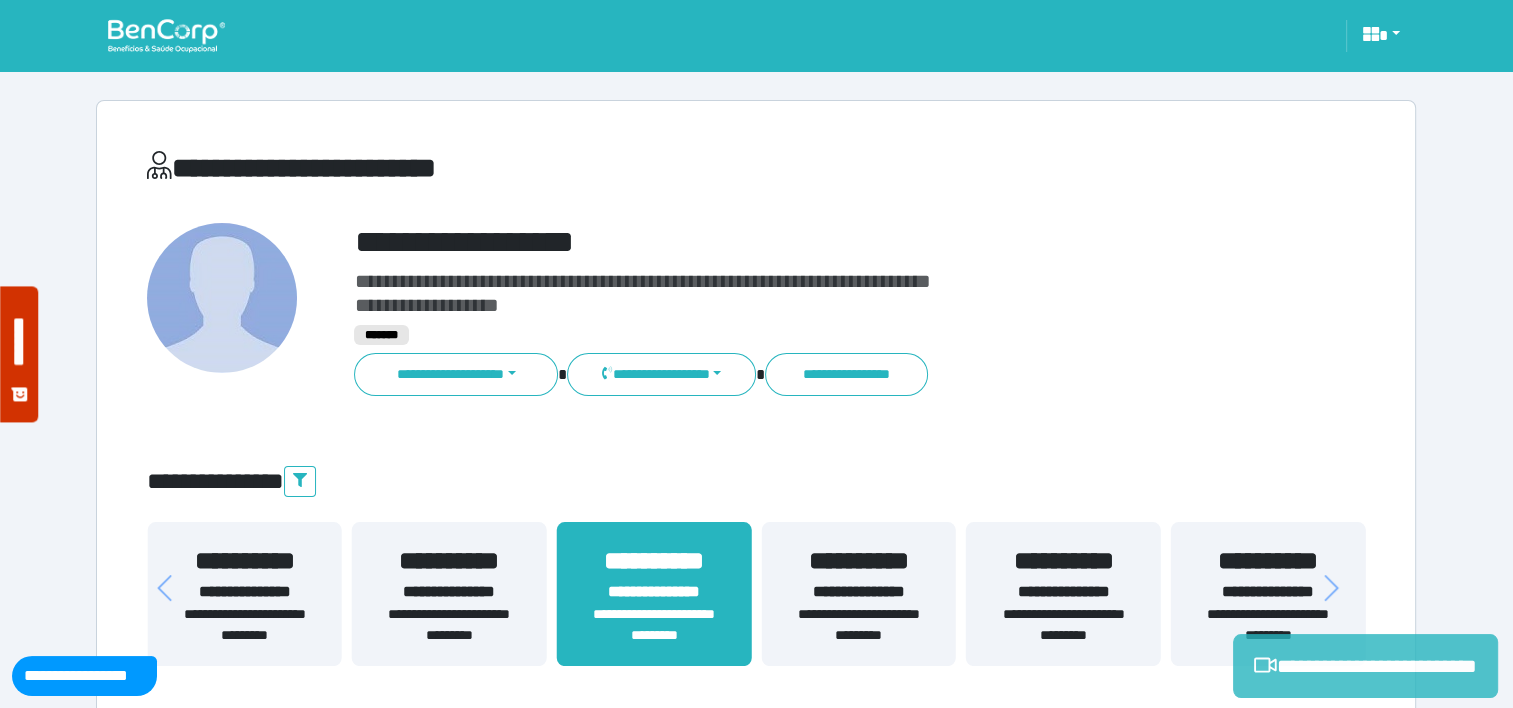 click on "**********" at bounding box center [1365, 666] 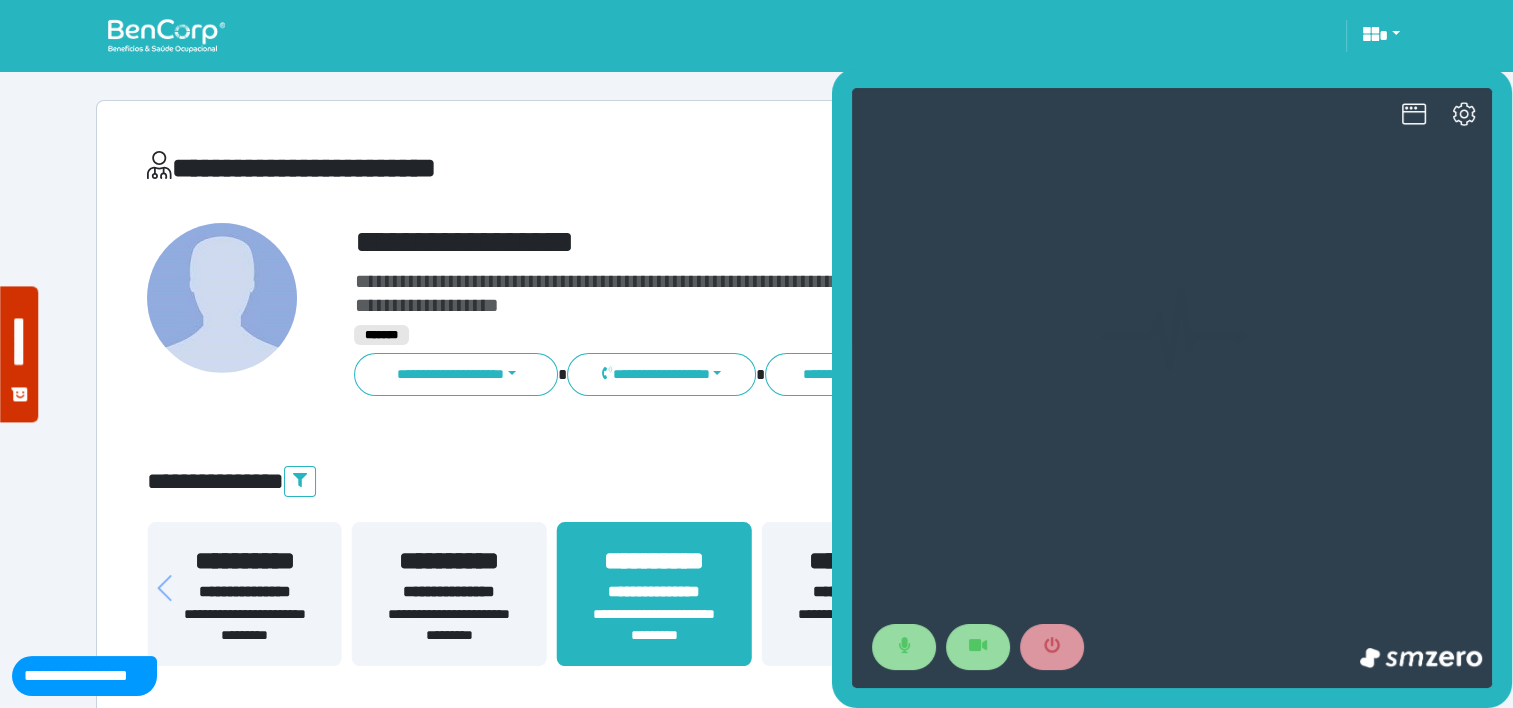 scroll, scrollTop: 0, scrollLeft: 0, axis: both 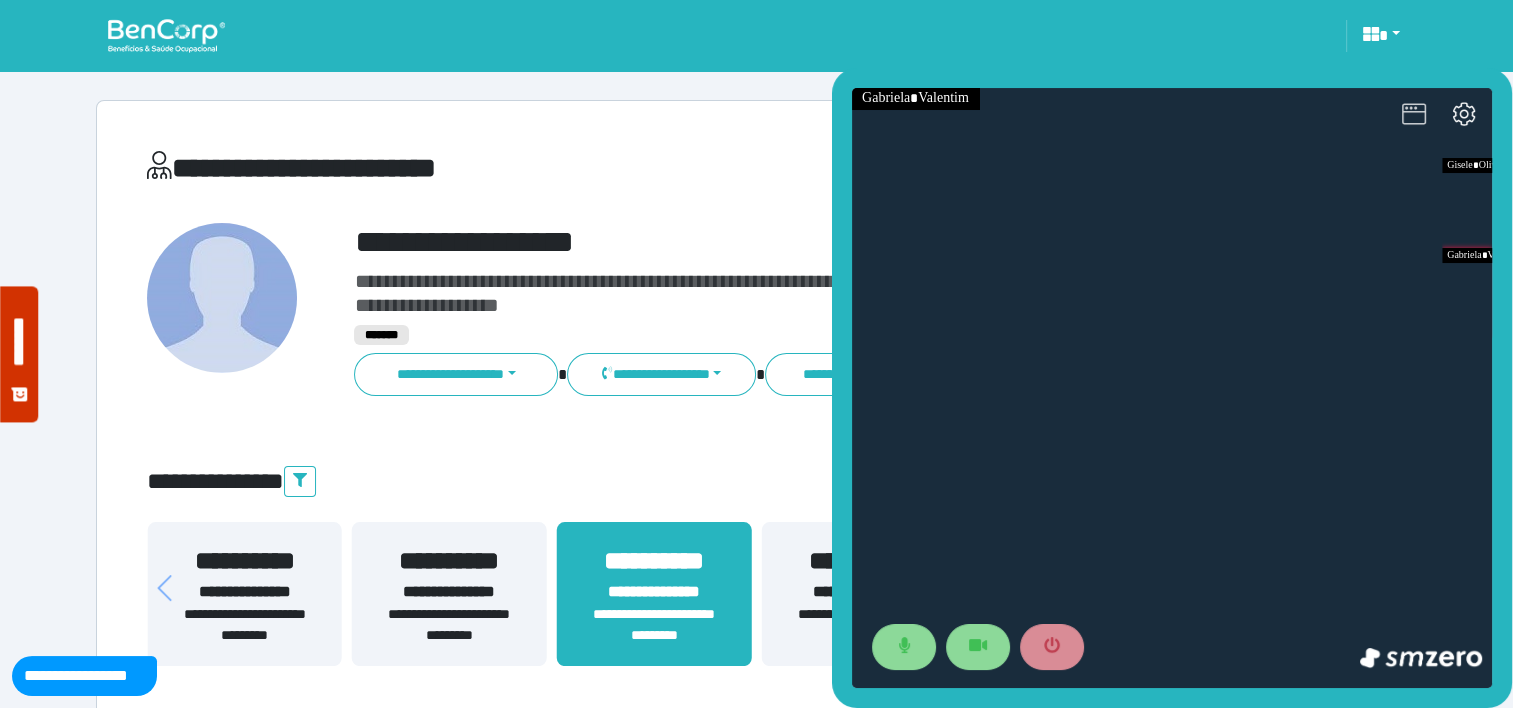 click 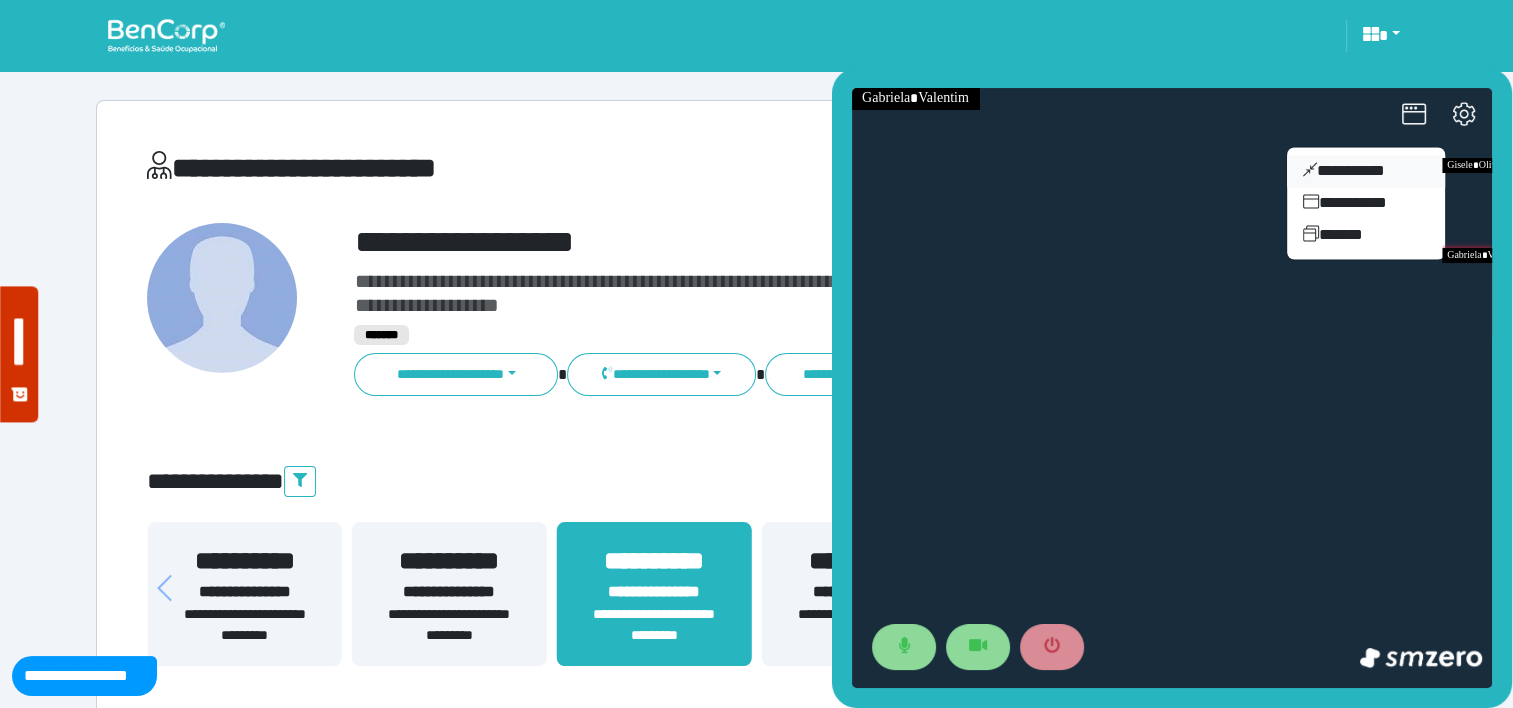 click on "**********" at bounding box center [1366, 171] 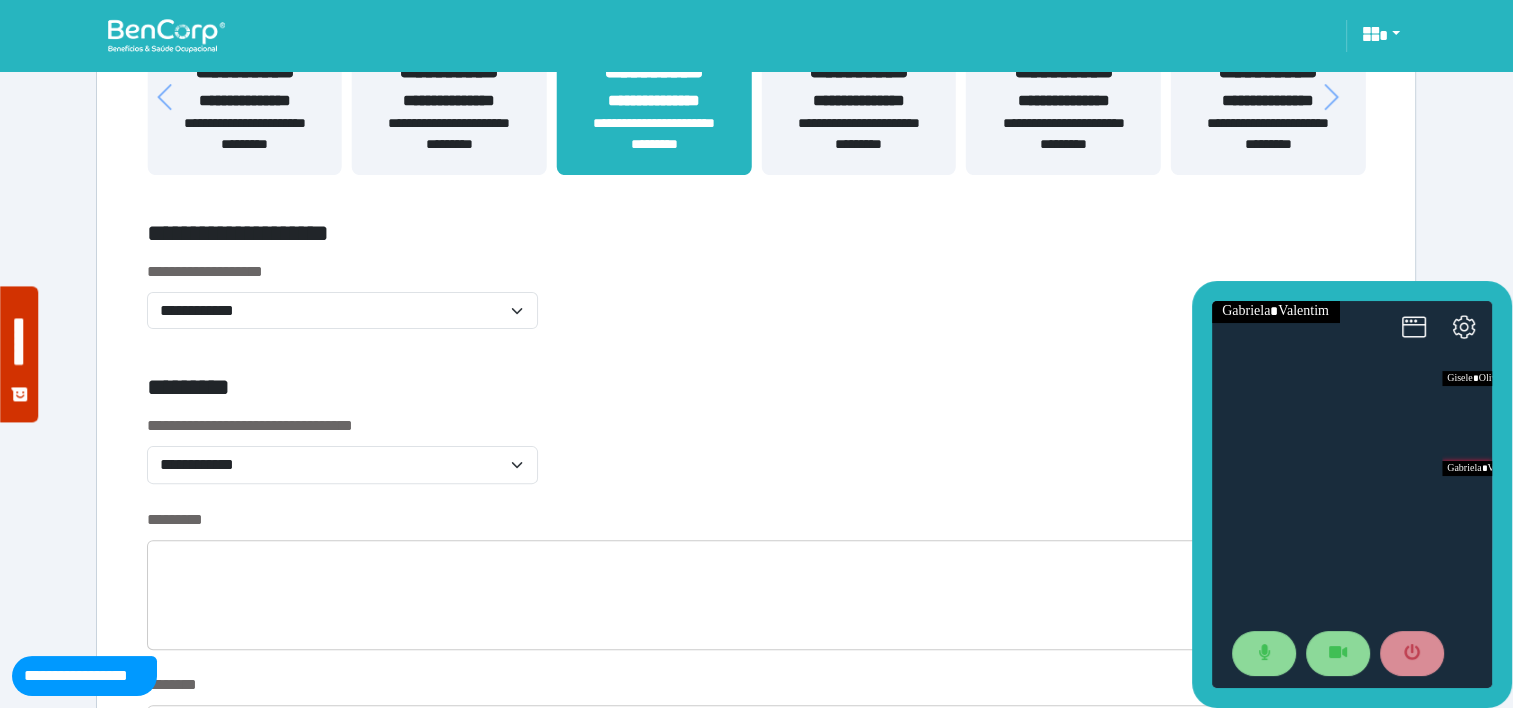 scroll, scrollTop: 512, scrollLeft: 0, axis: vertical 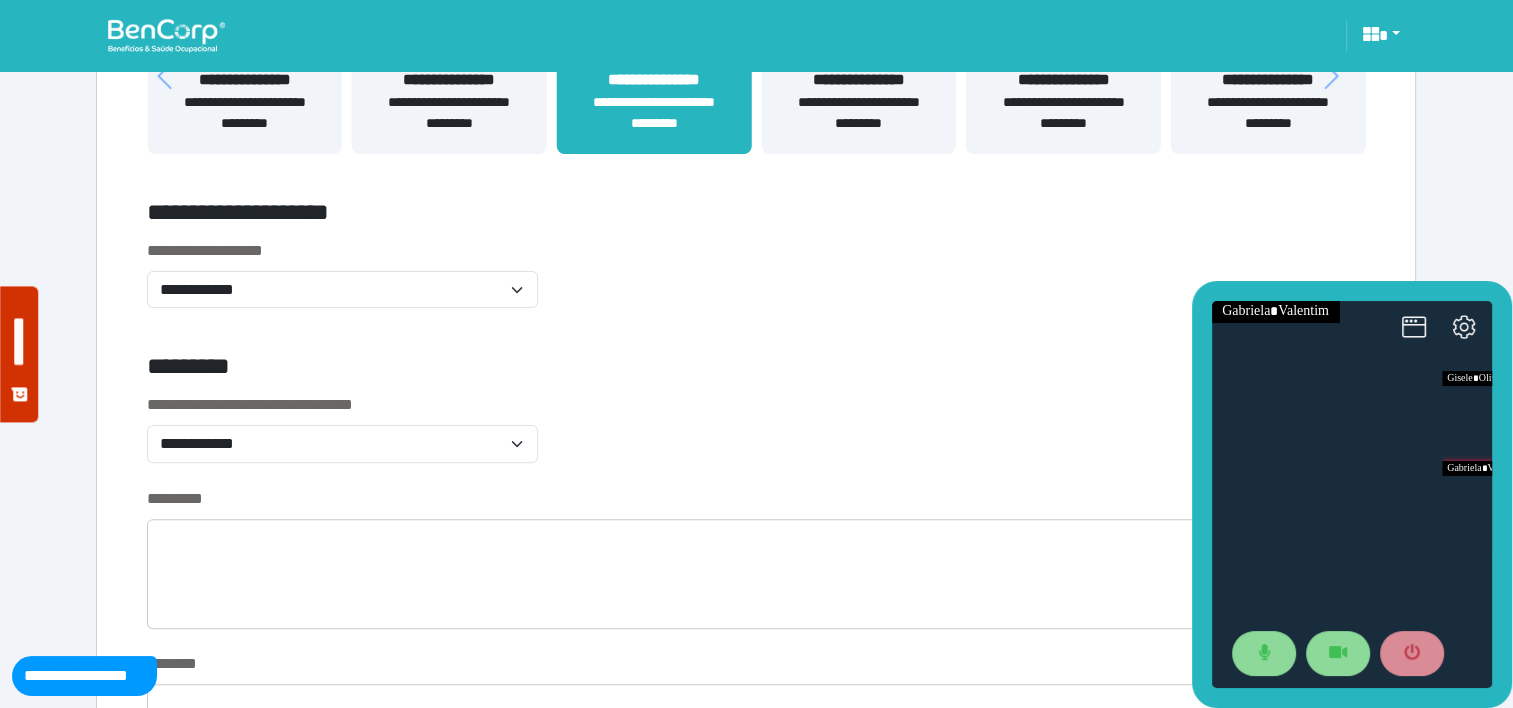 click on "**********" at bounding box center (449, 113) 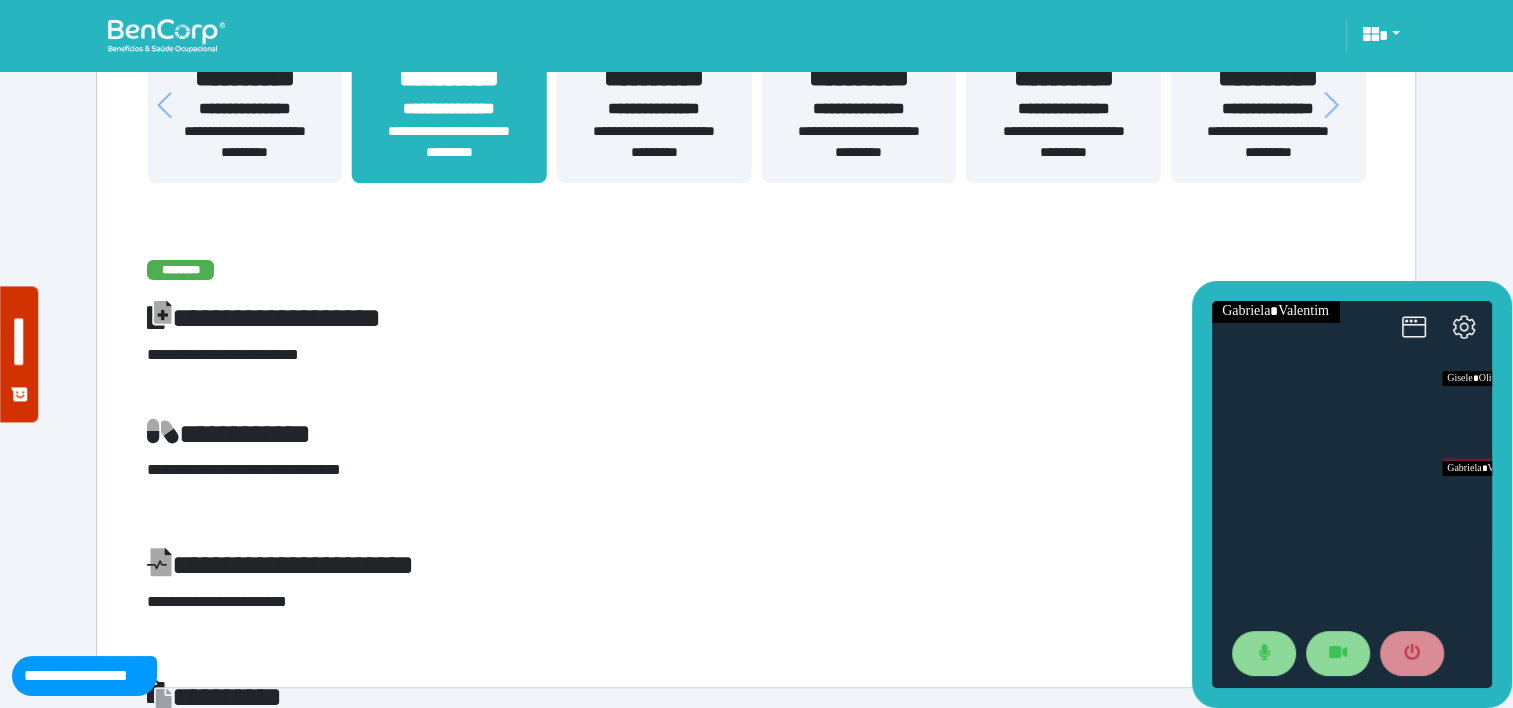 scroll, scrollTop: 512, scrollLeft: 0, axis: vertical 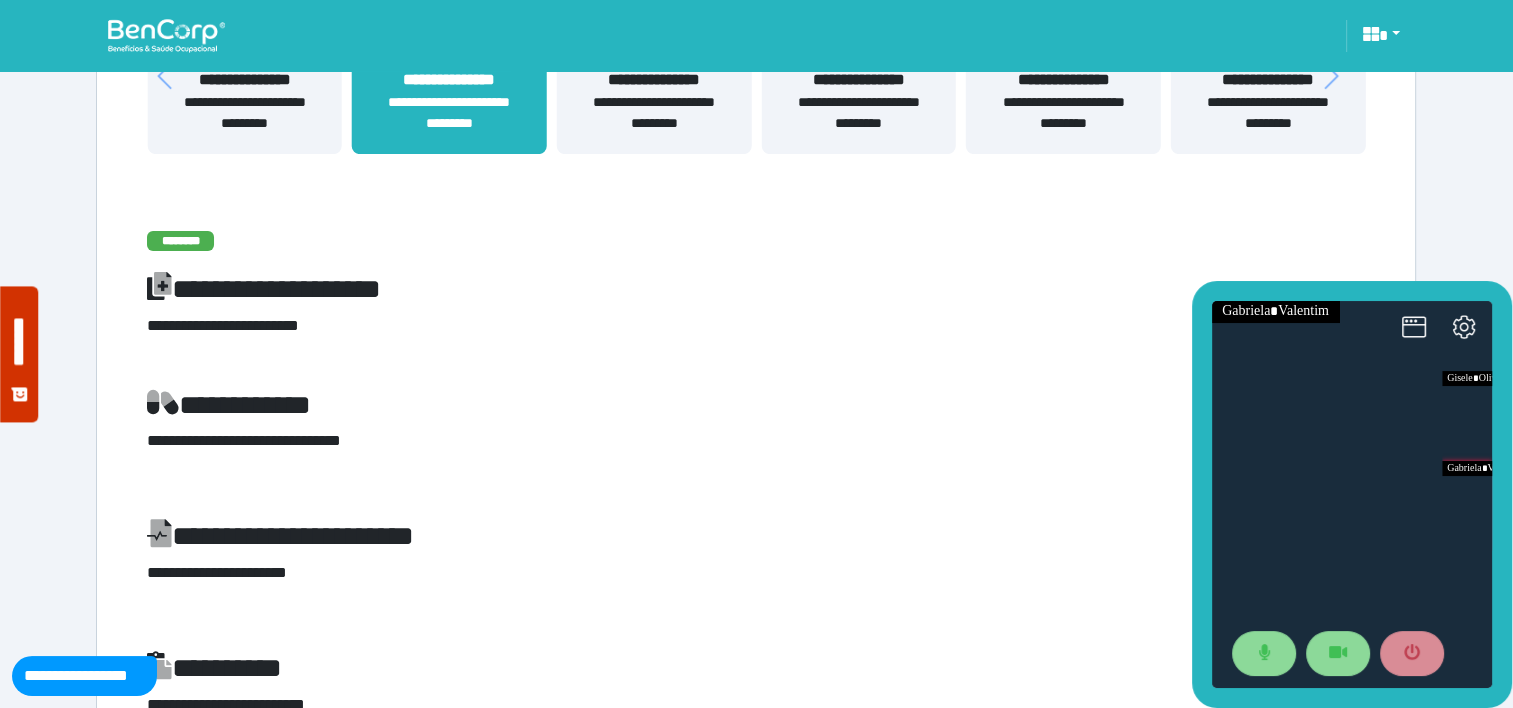 click on "**********" at bounding box center [449, 113] 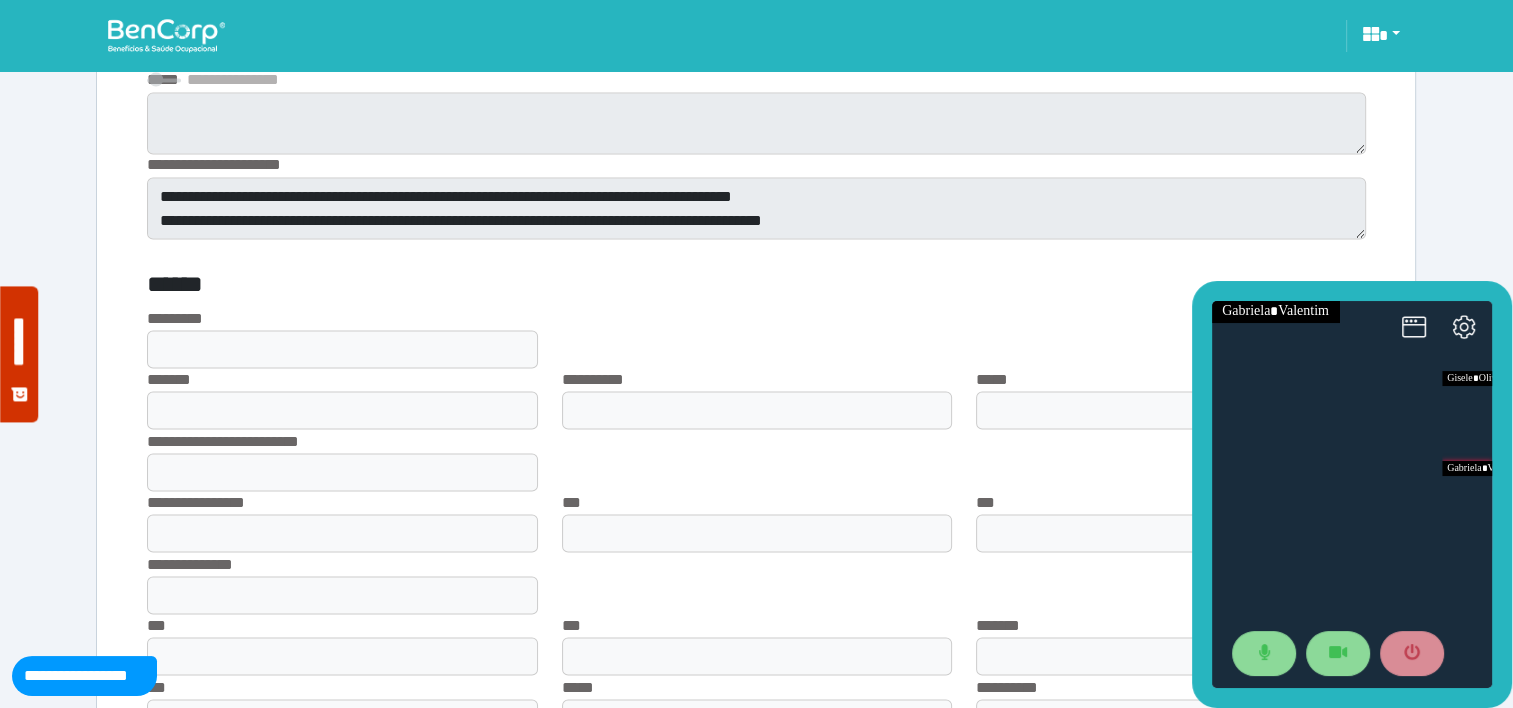 scroll, scrollTop: 3591, scrollLeft: 0, axis: vertical 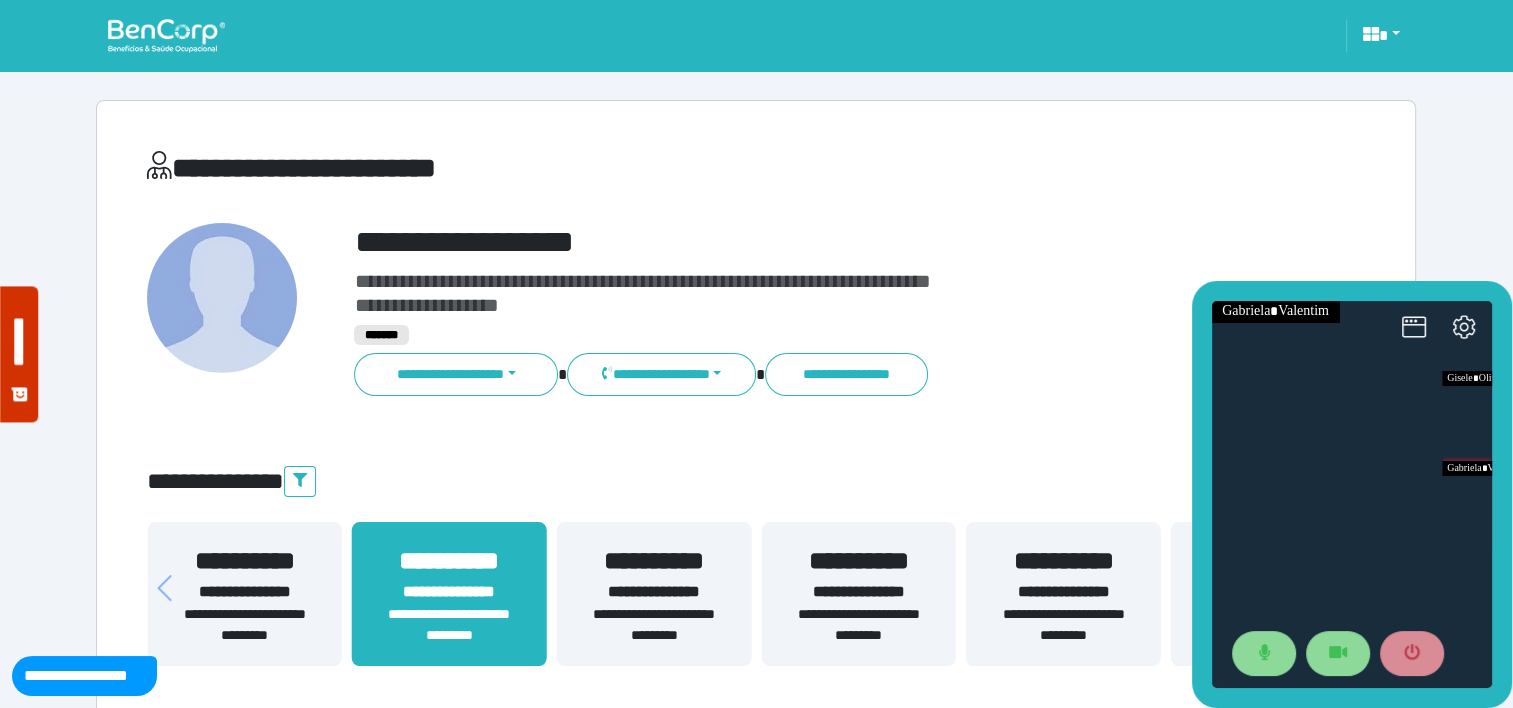 click on "**********" at bounding box center [654, 592] 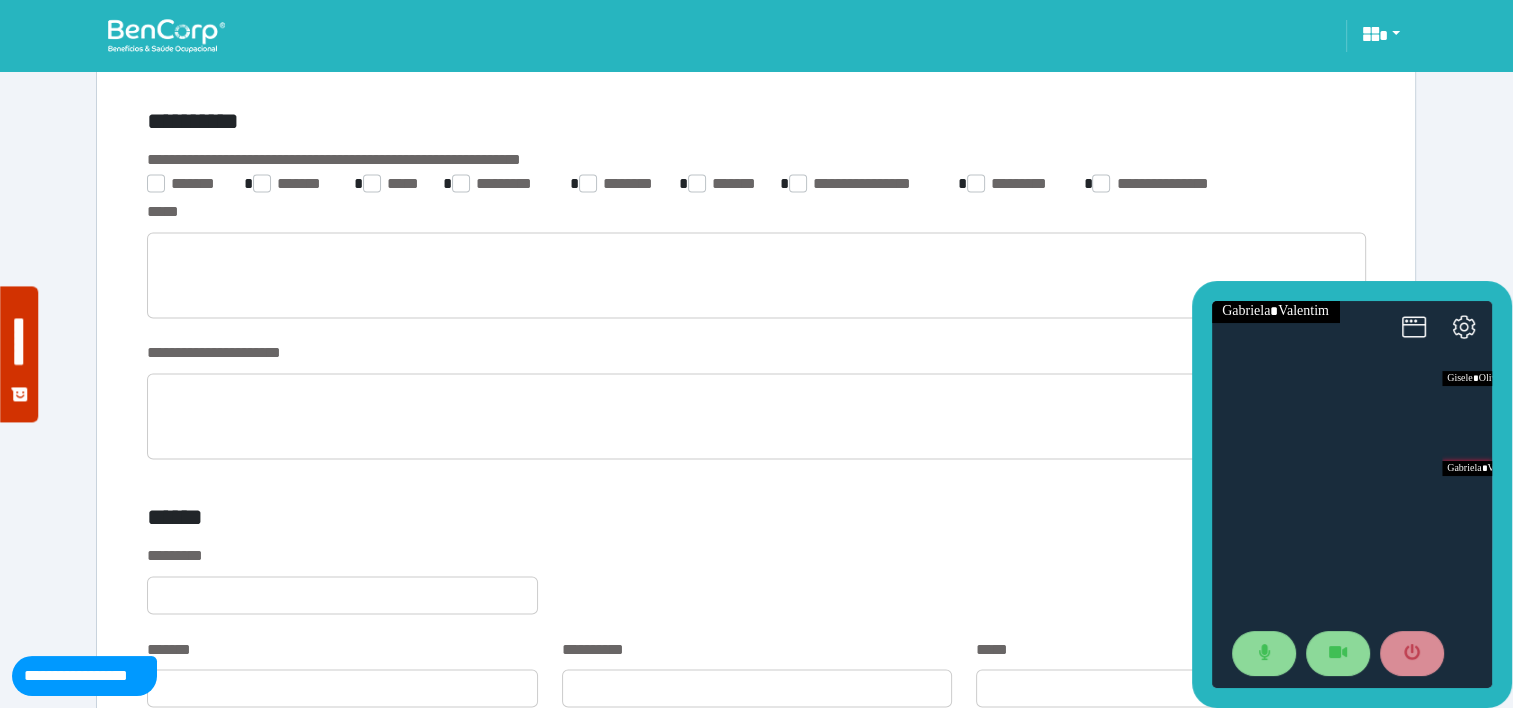 scroll, scrollTop: 3218, scrollLeft: 0, axis: vertical 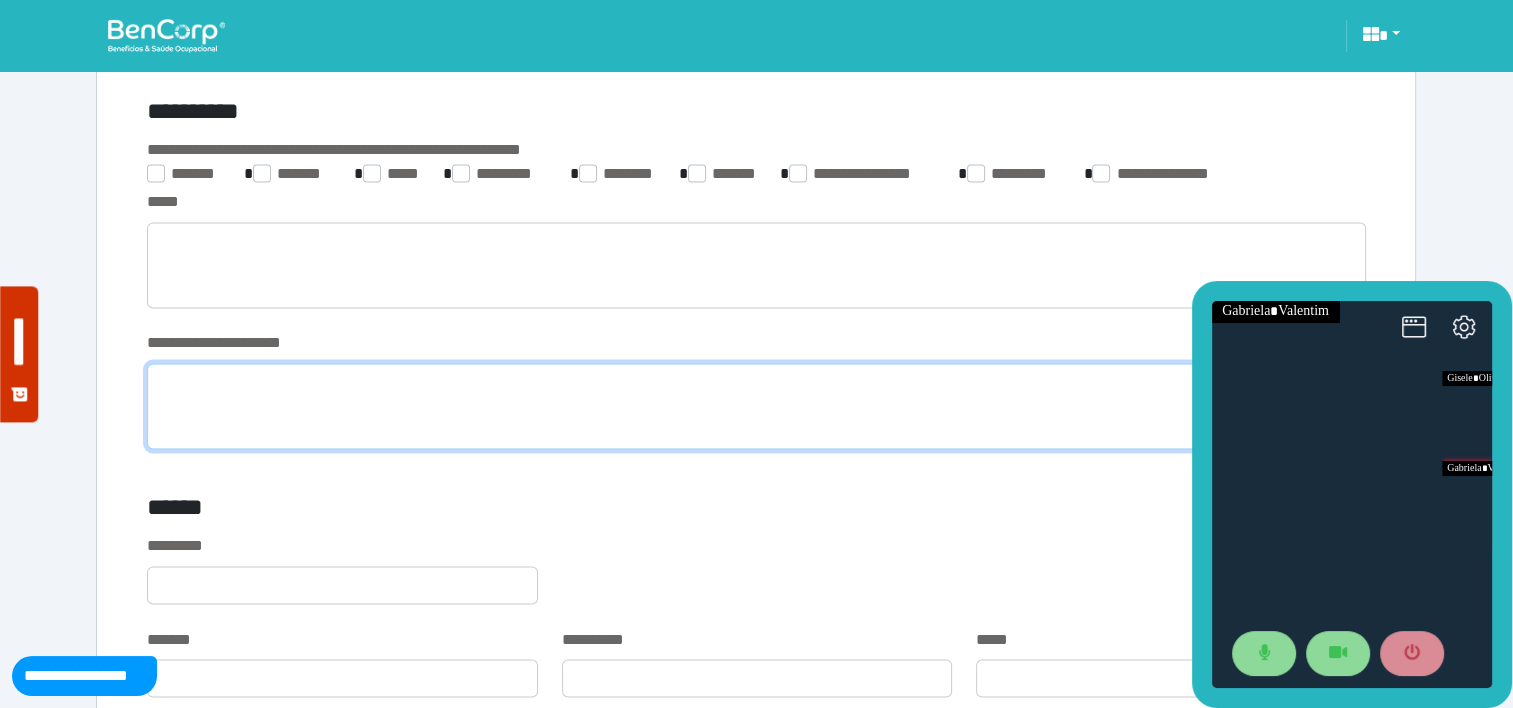 click at bounding box center (756, 406) 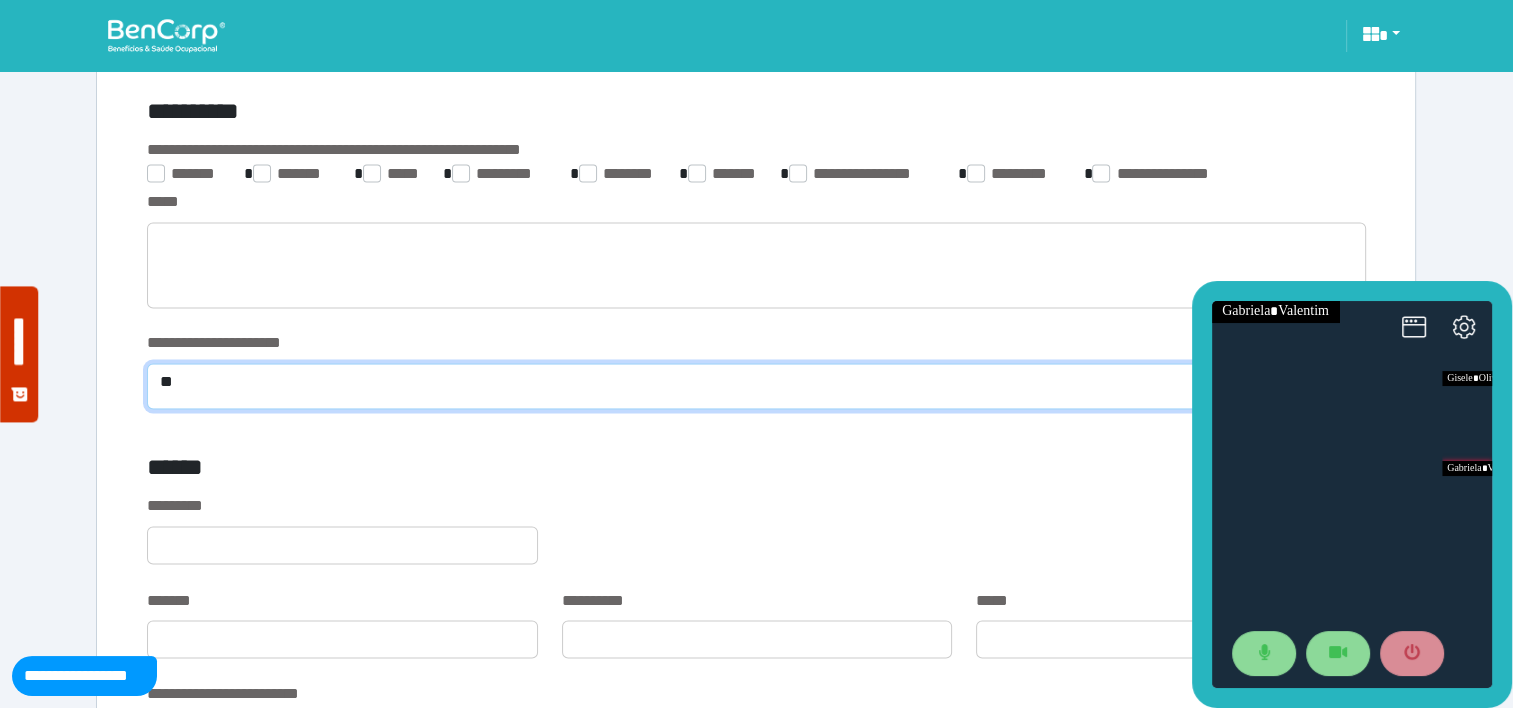type on "*" 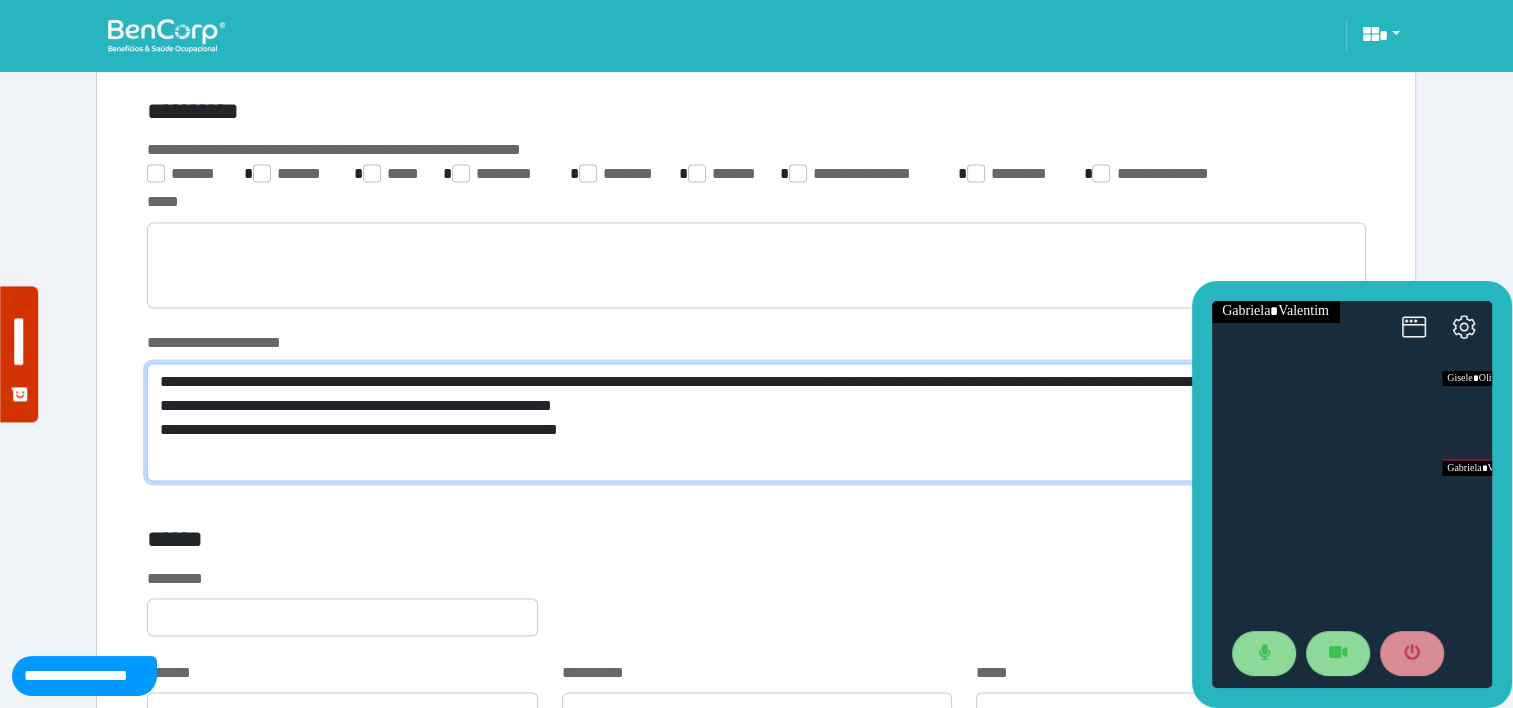 scroll, scrollTop: 0, scrollLeft: 0, axis: both 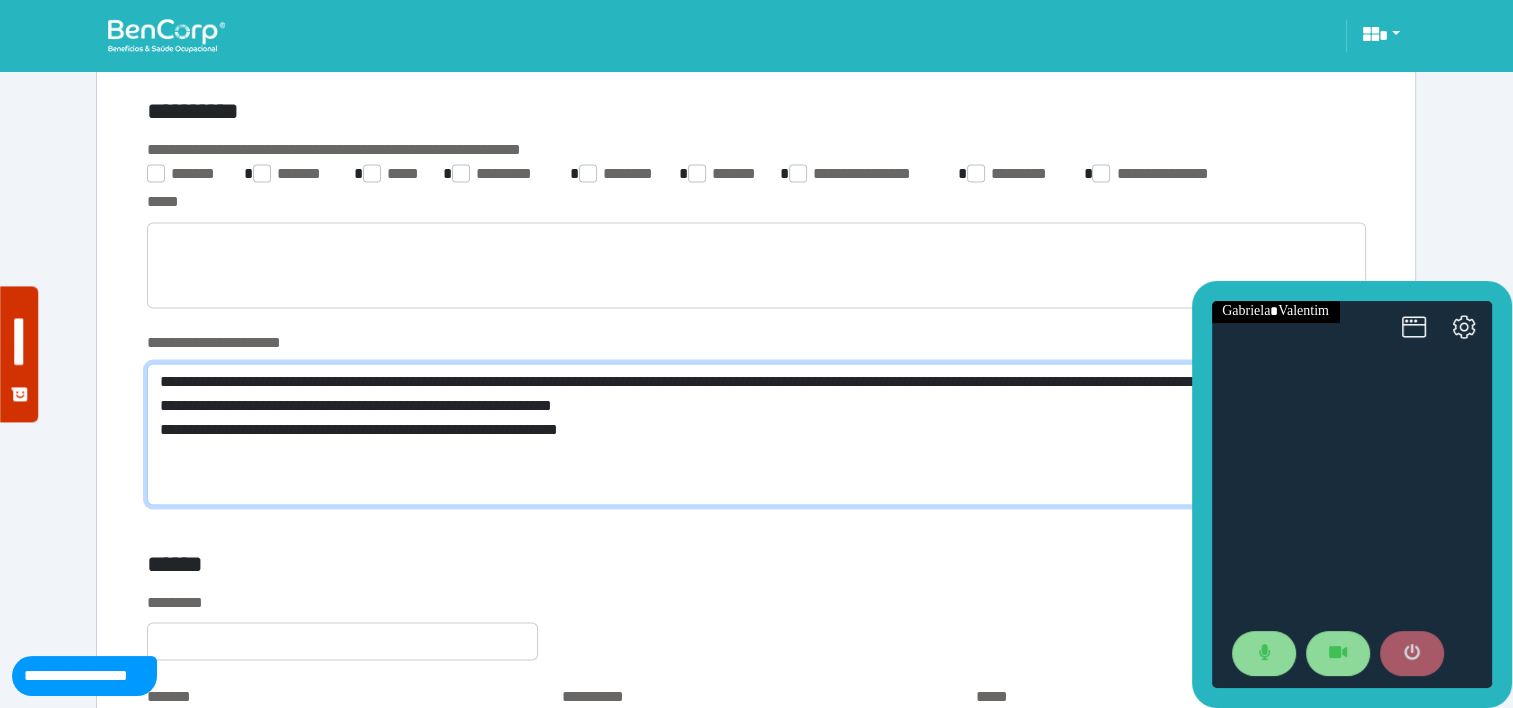 type on "**********" 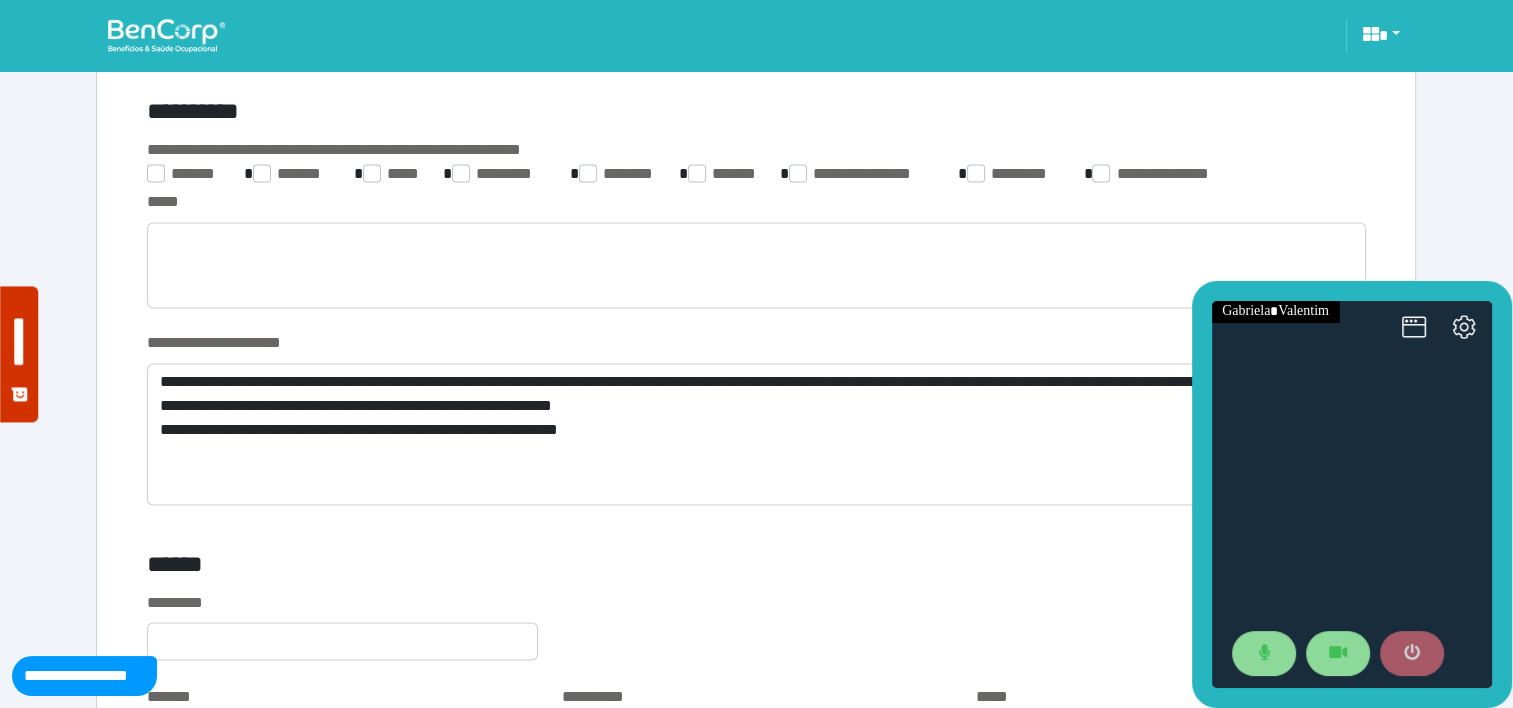 click at bounding box center [1412, 654] 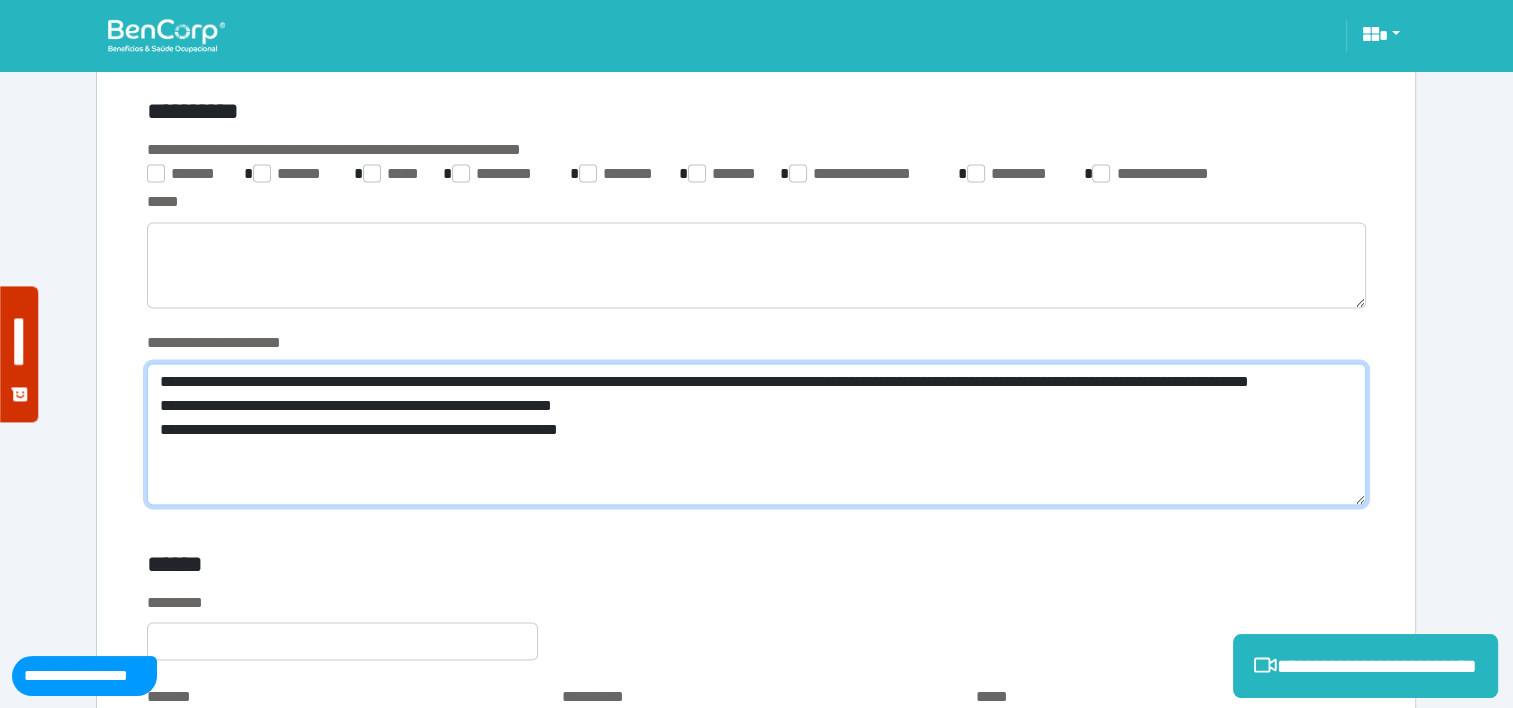 drag, startPoint x: 154, startPoint y: 376, endPoint x: 939, endPoint y: 597, distance: 815.5158 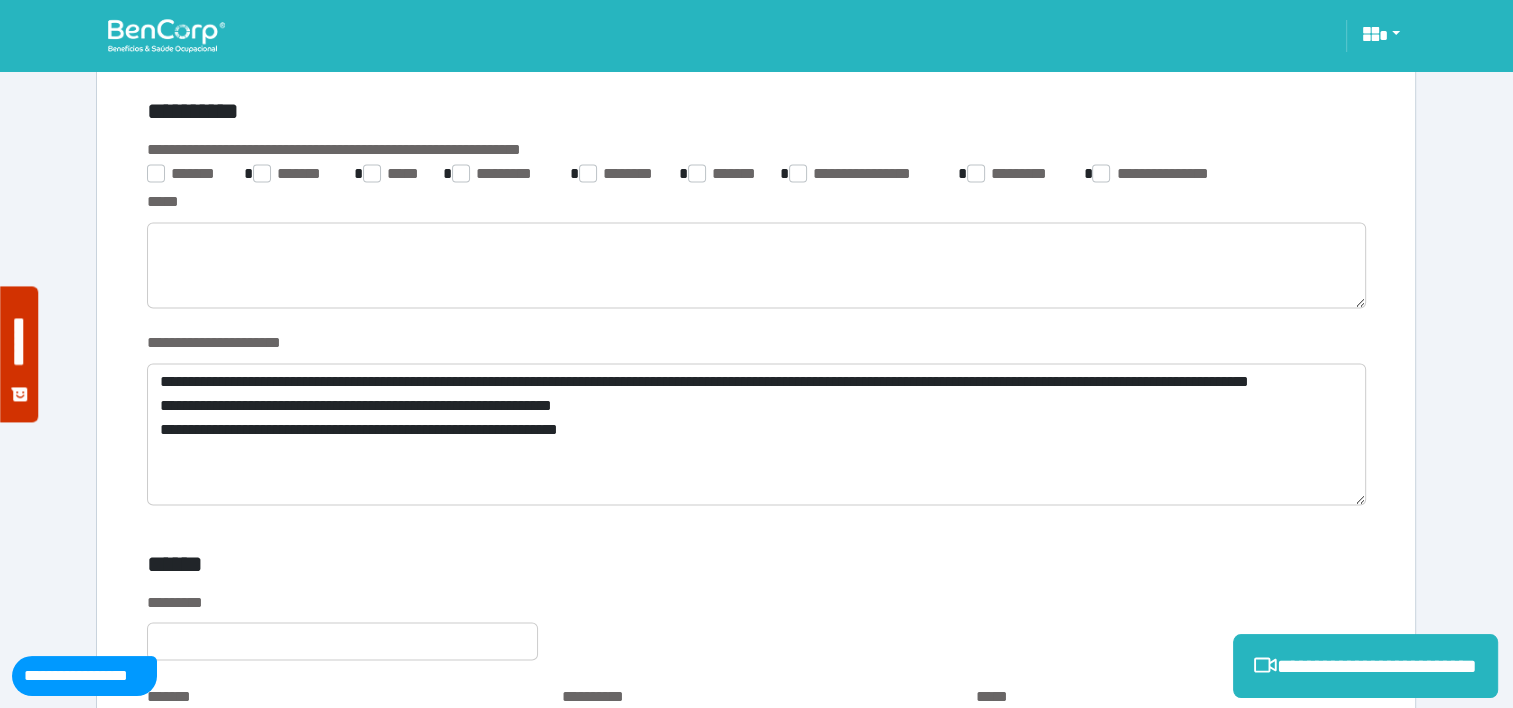 click at bounding box center (166, 35) 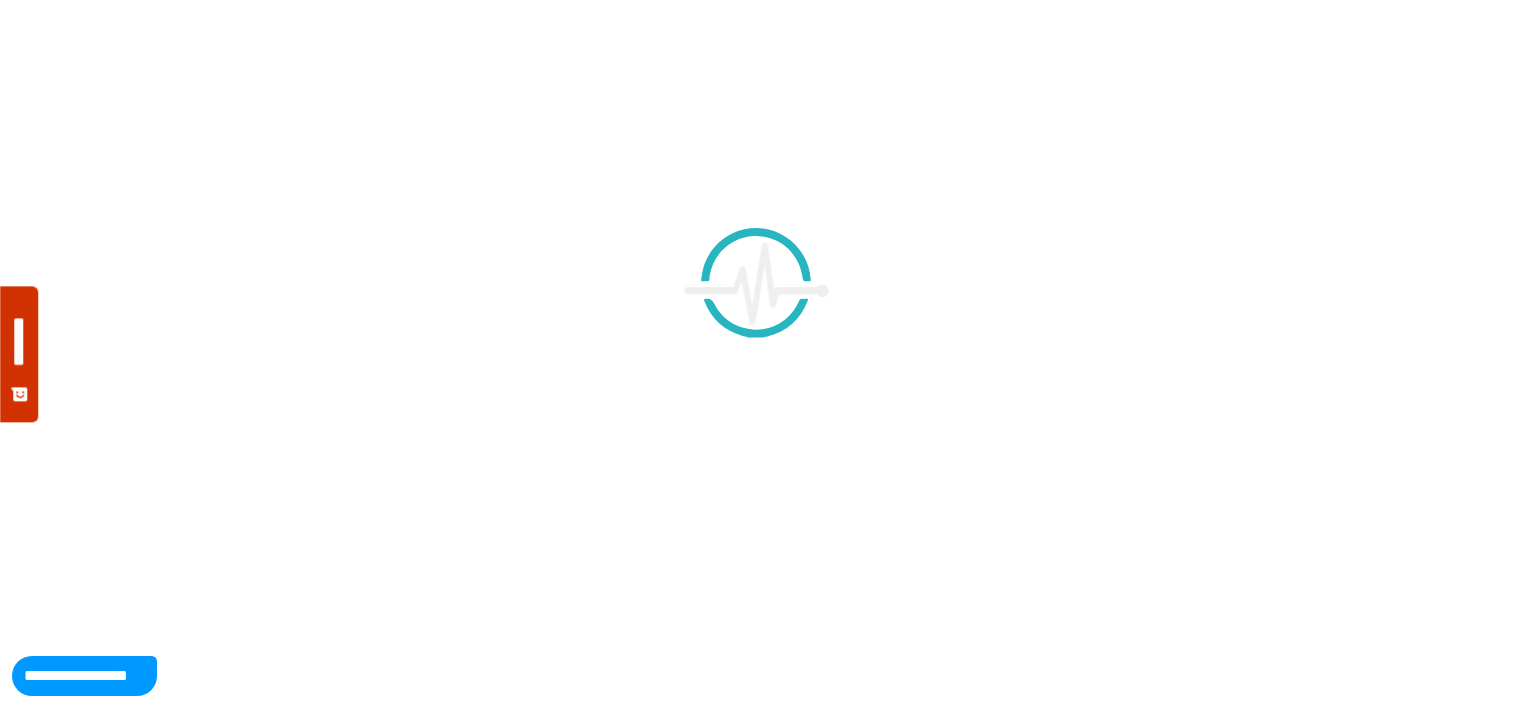 scroll, scrollTop: 0, scrollLeft: 0, axis: both 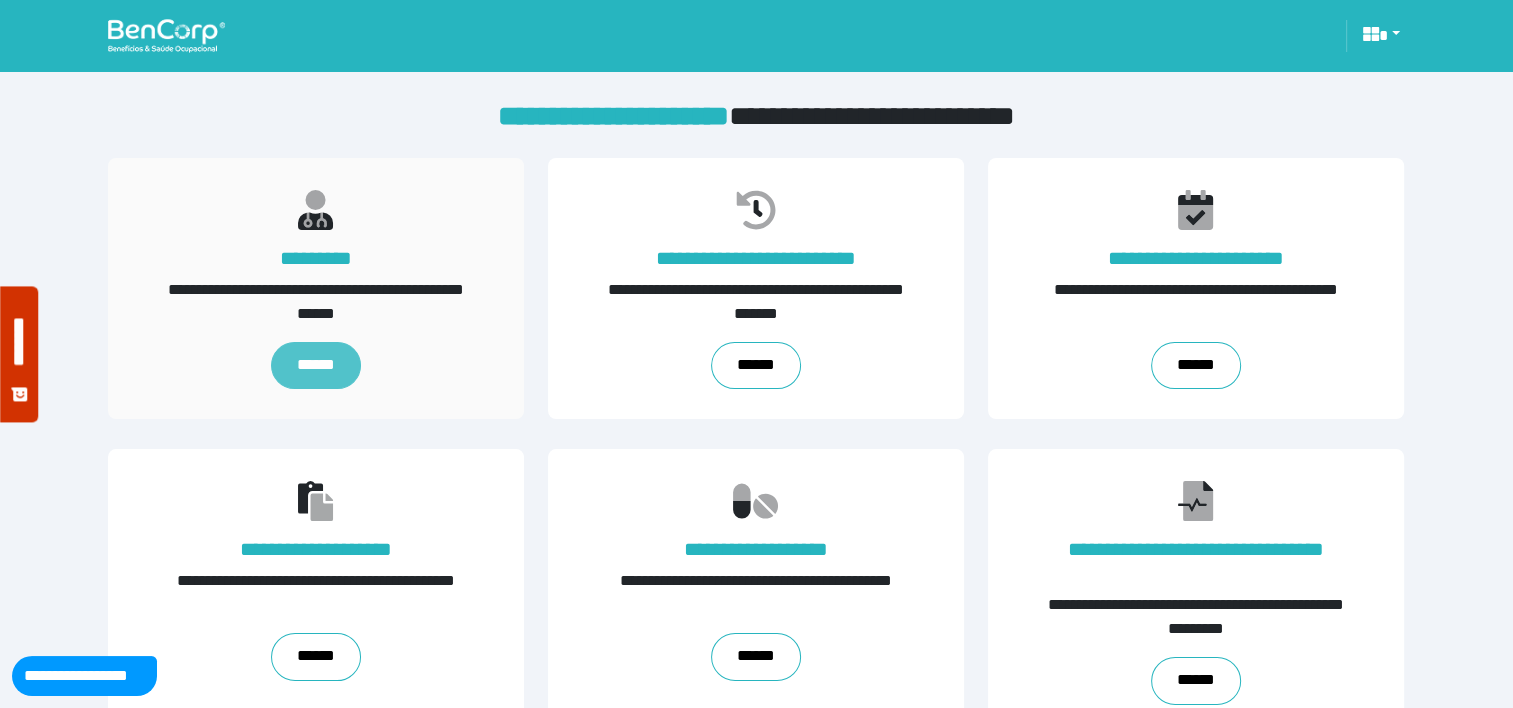 click on "******" at bounding box center [316, 366] 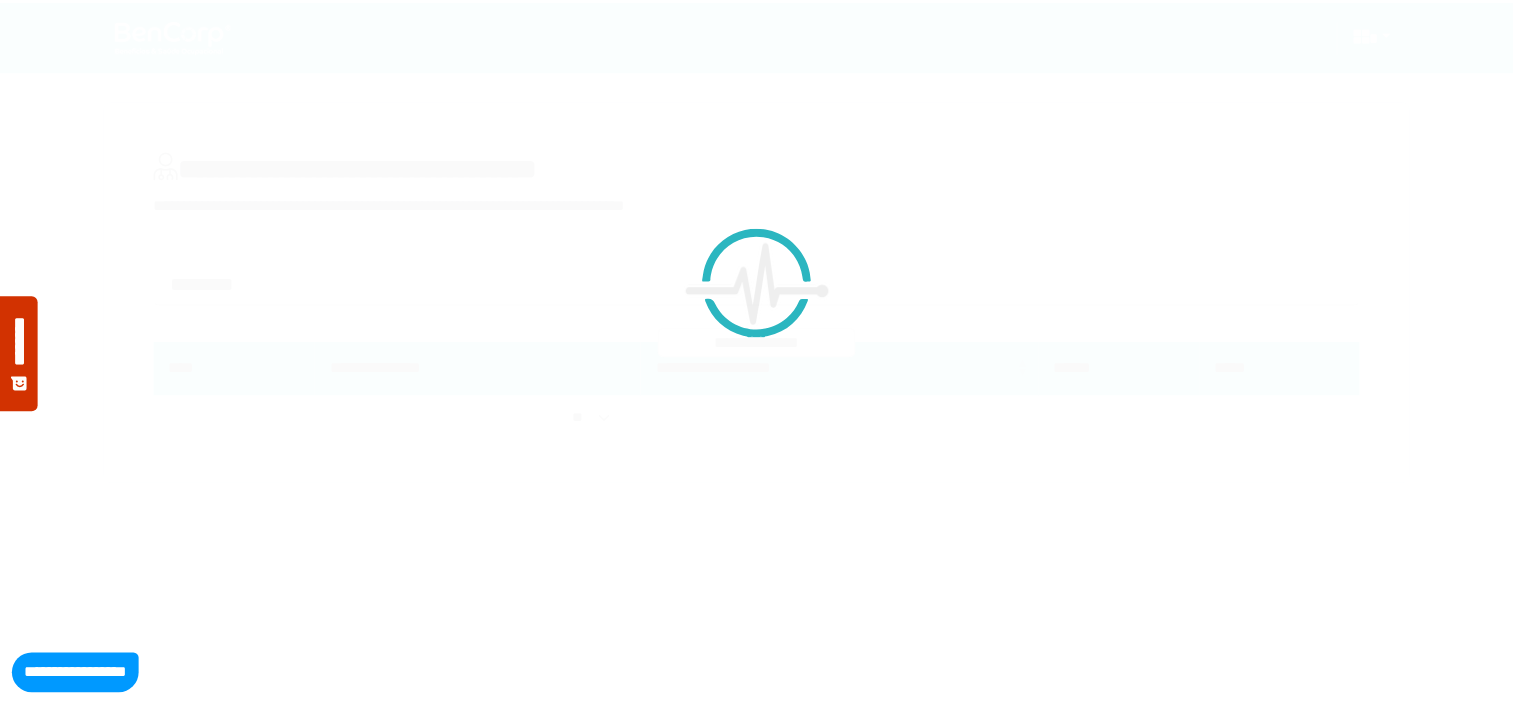 scroll, scrollTop: 0, scrollLeft: 0, axis: both 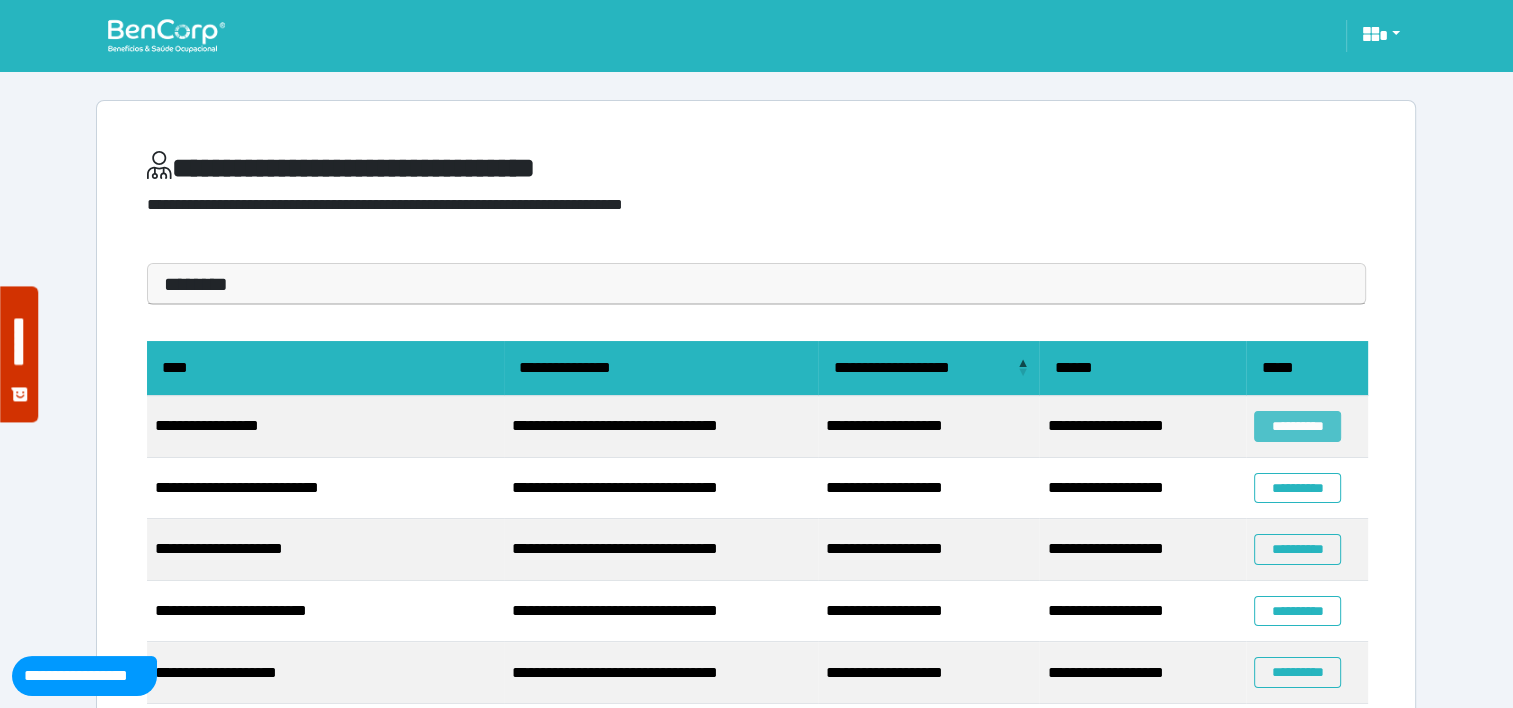 click on "**********" at bounding box center (1297, 426) 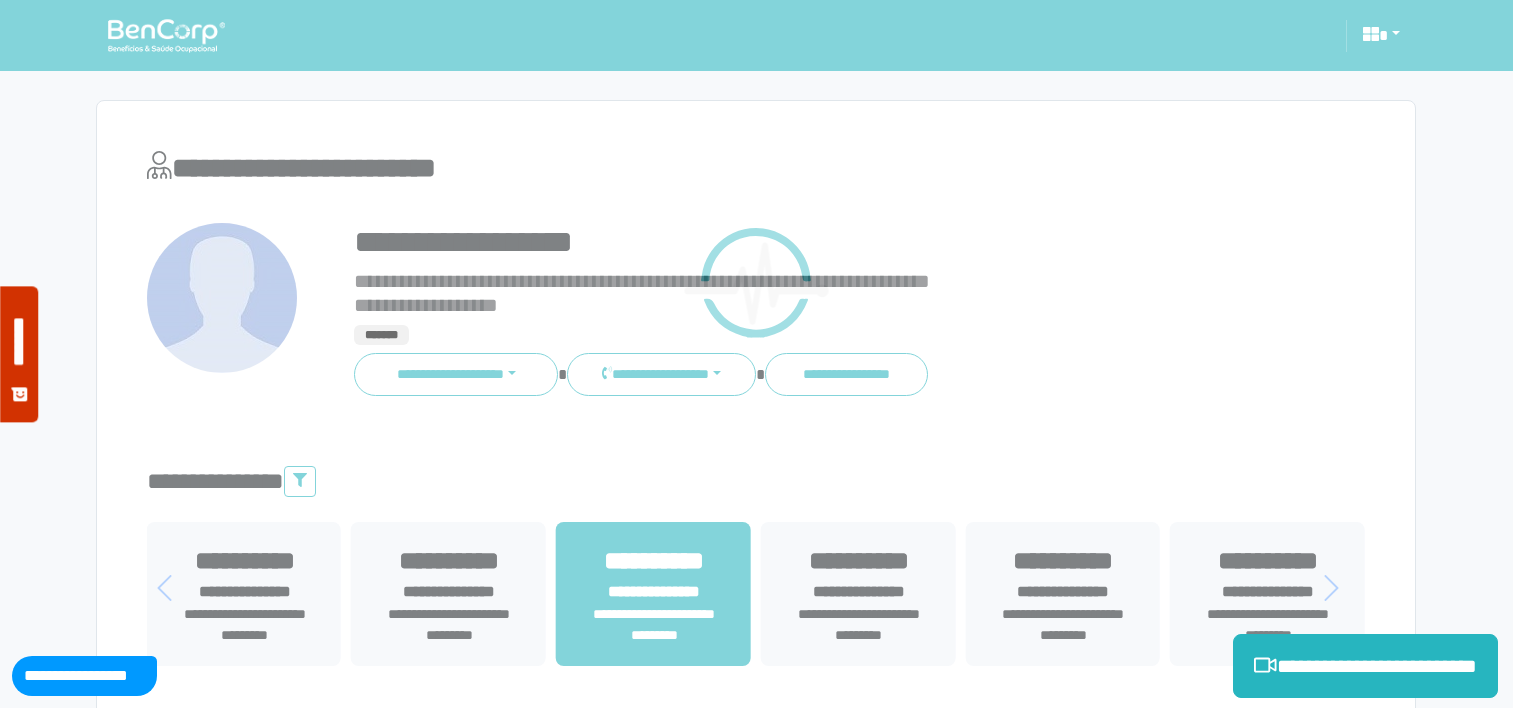 scroll, scrollTop: 0, scrollLeft: 0, axis: both 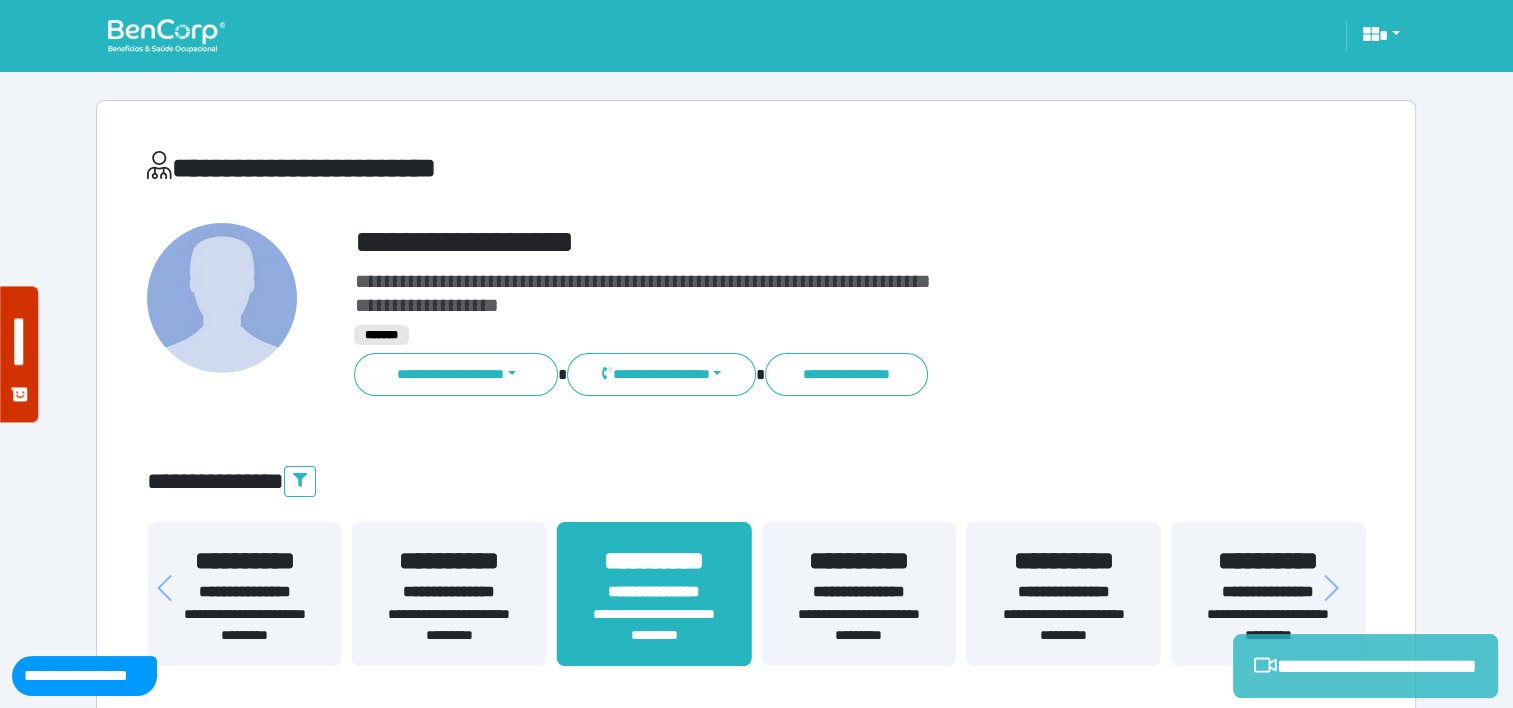 click on "**********" at bounding box center (1365, 666) 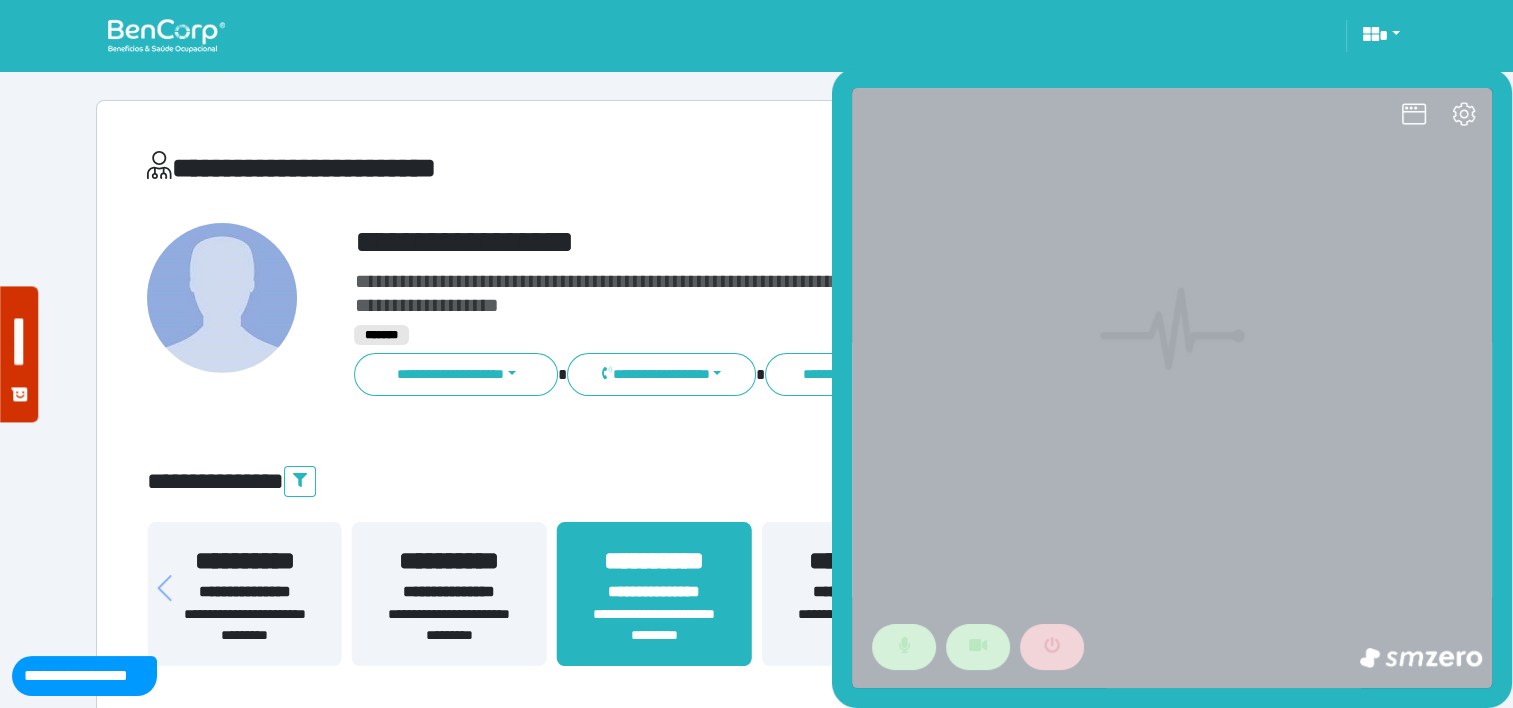 scroll, scrollTop: 0, scrollLeft: 0, axis: both 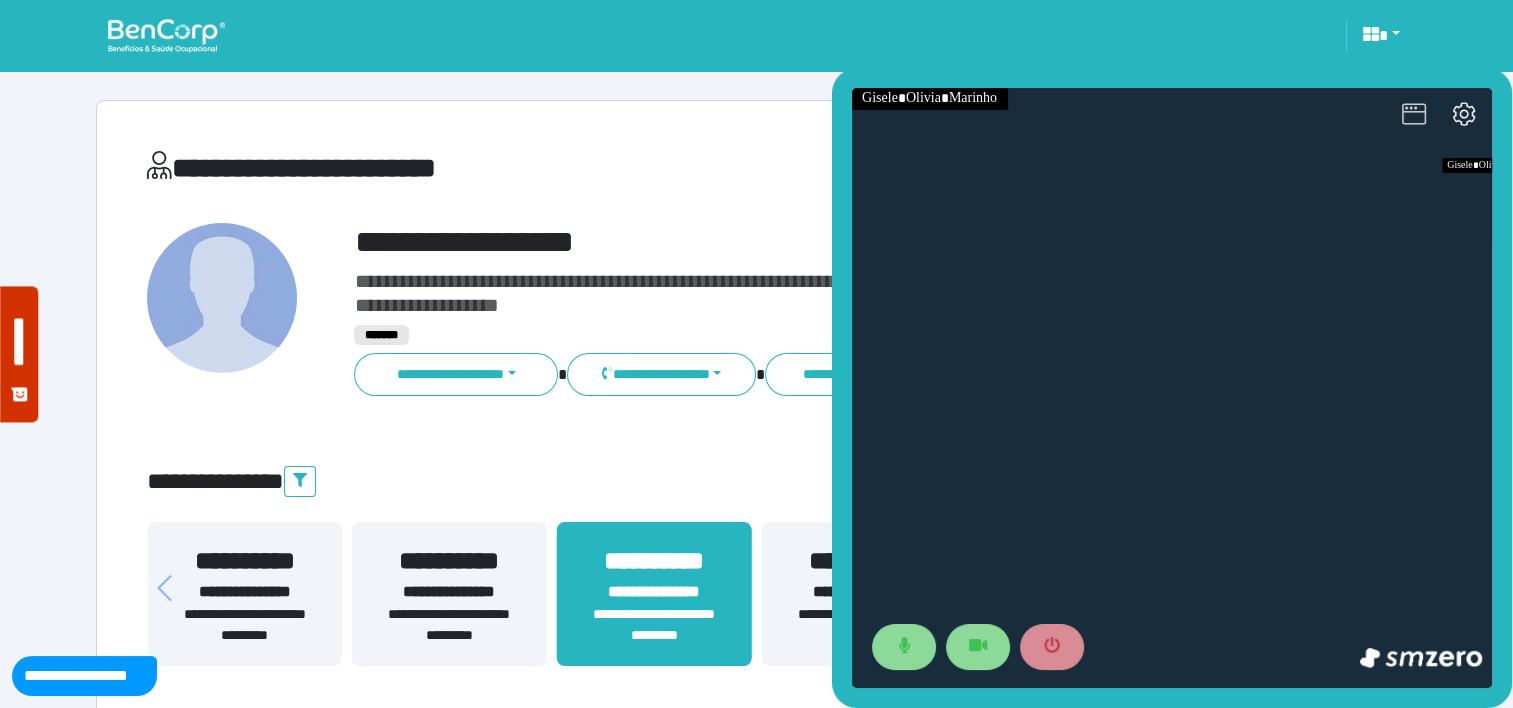 click 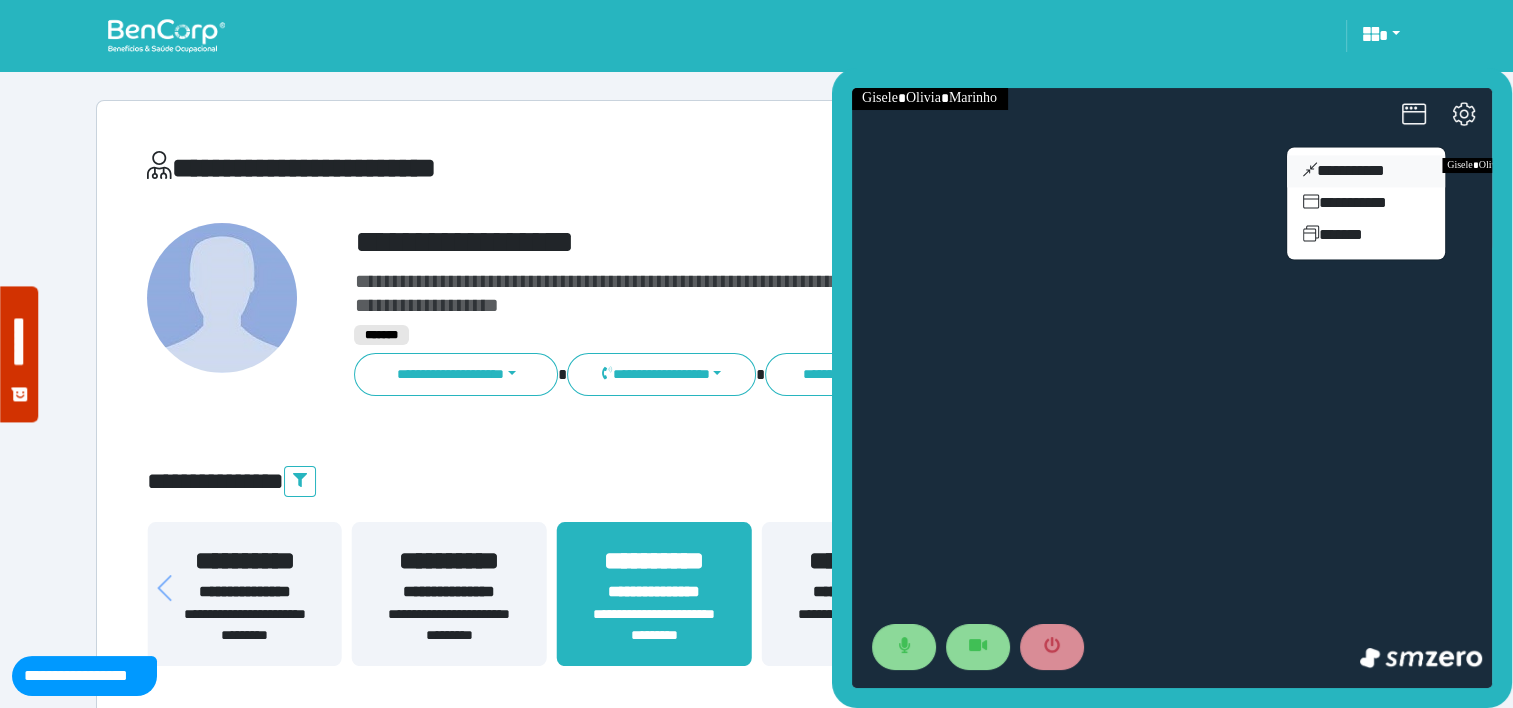 click on "**********" at bounding box center [1366, 171] 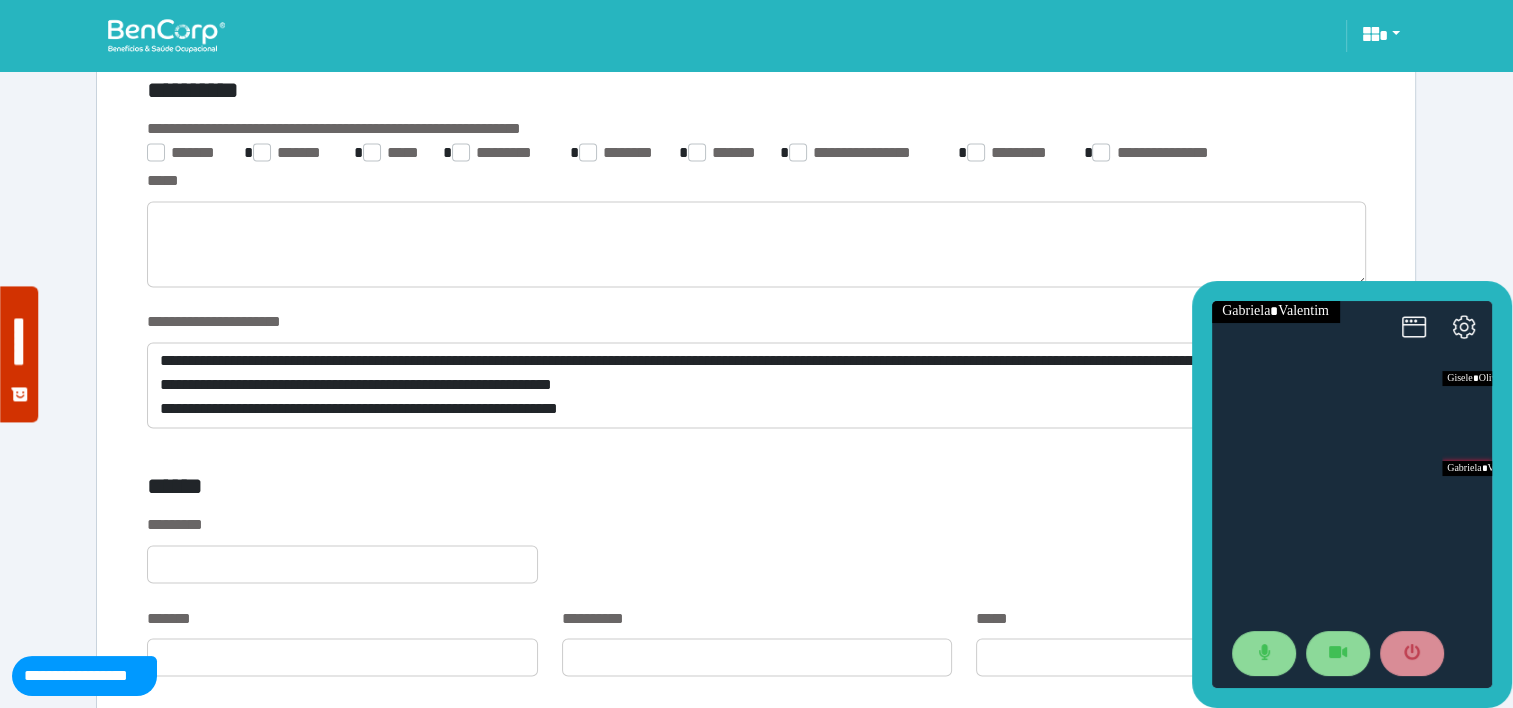 scroll, scrollTop: 3270, scrollLeft: 0, axis: vertical 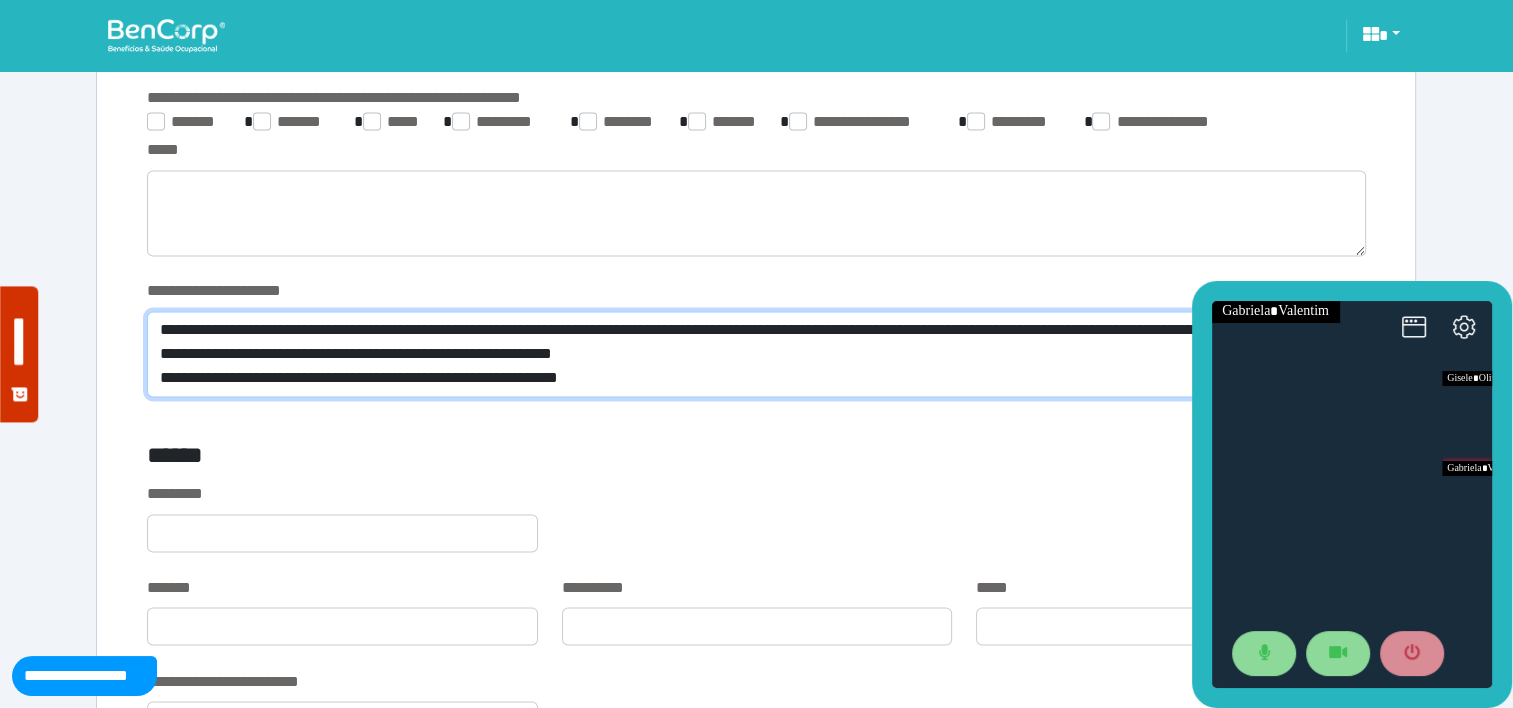 click on "**********" at bounding box center [756, 354] 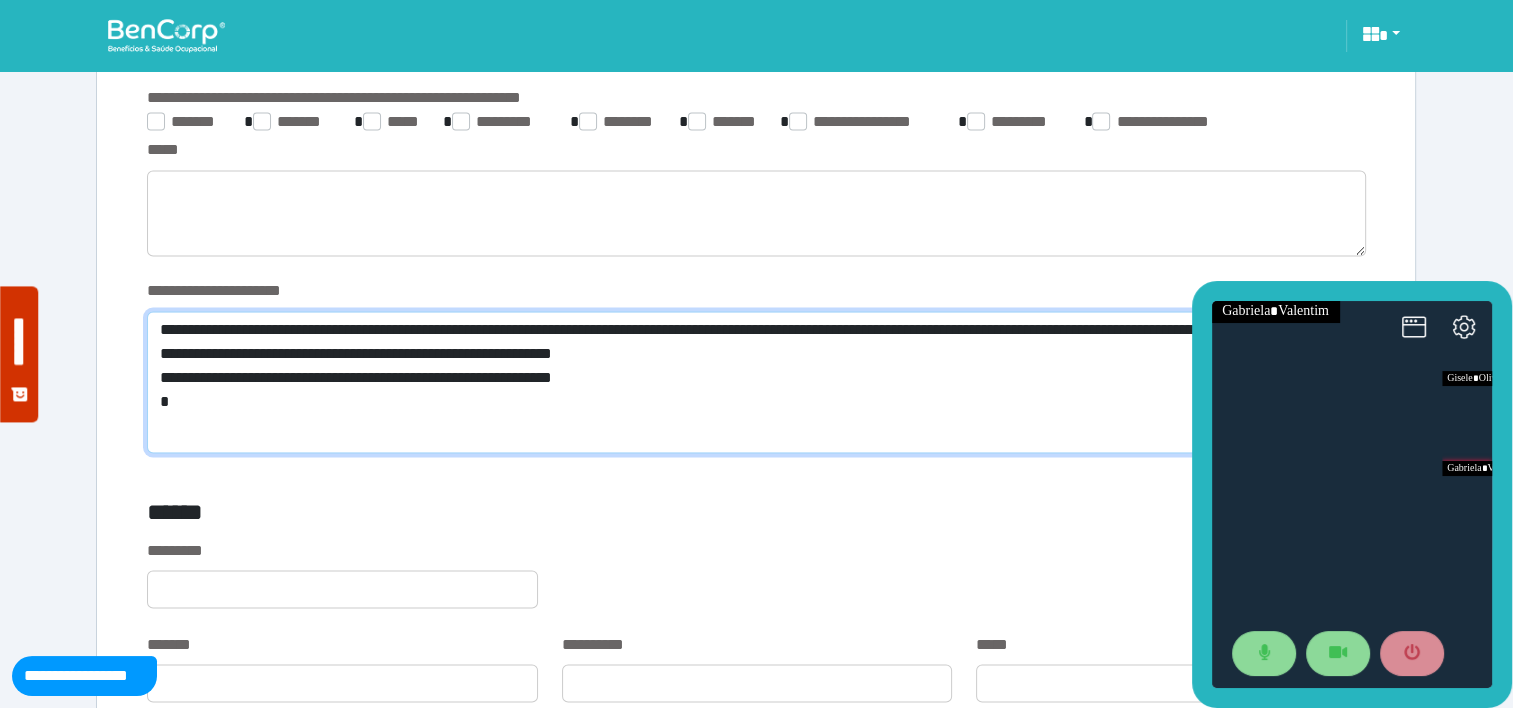 type on "**********" 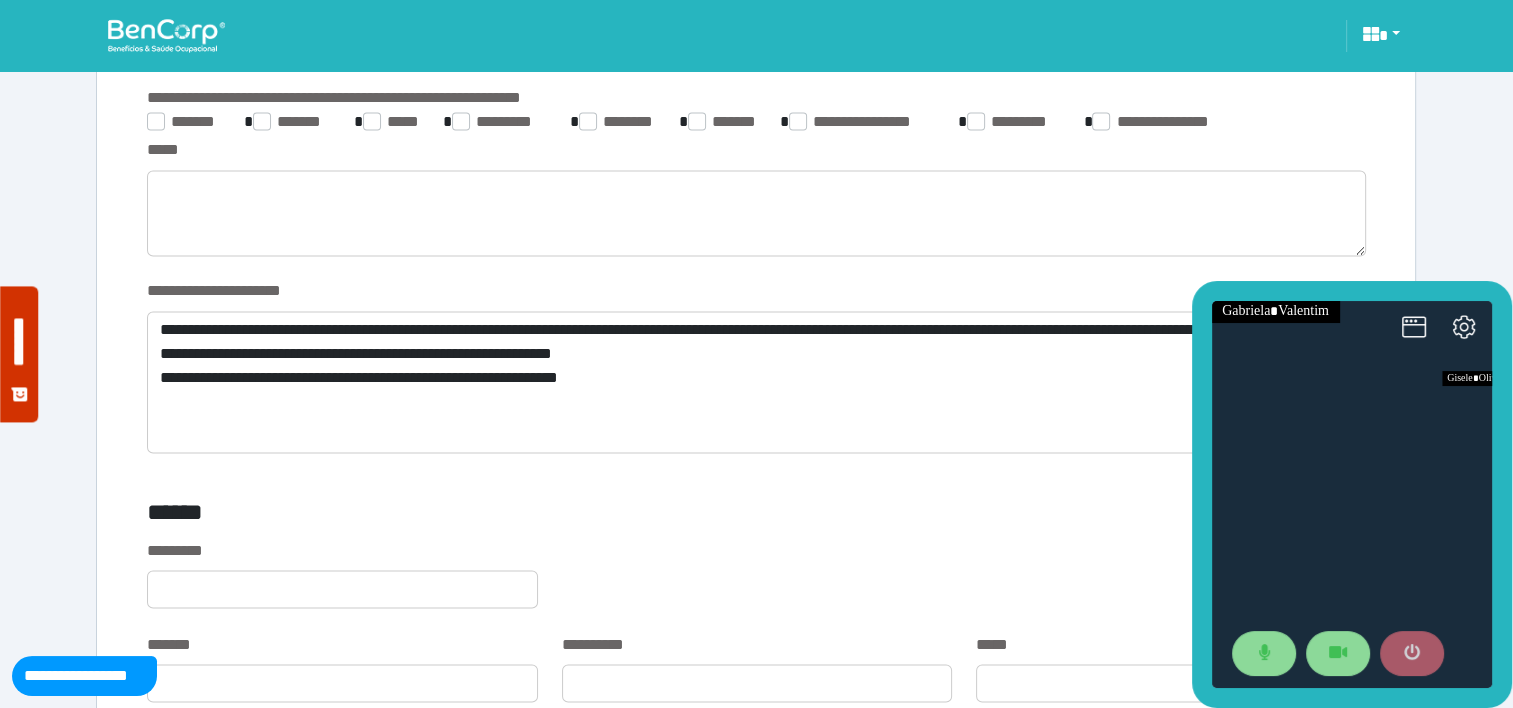 click at bounding box center (1412, 654) 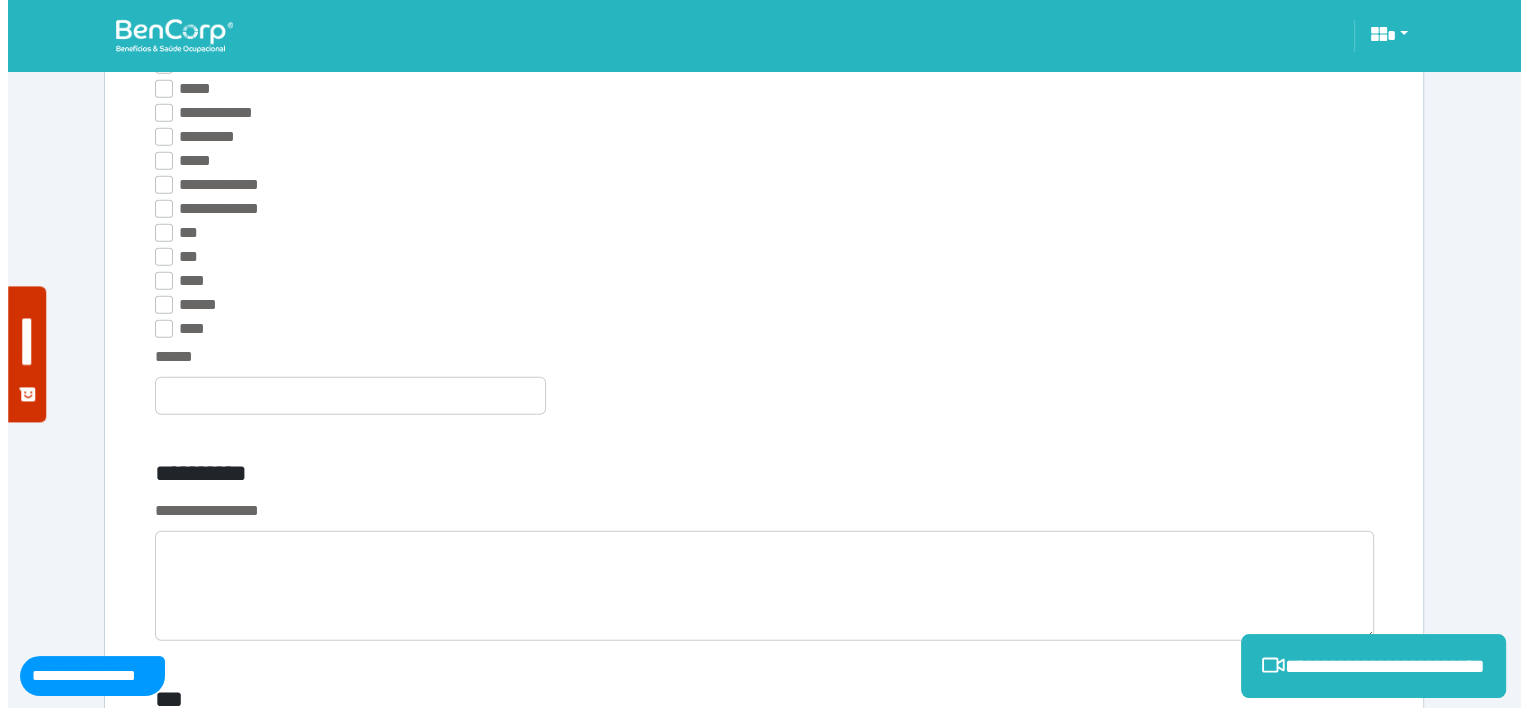 scroll, scrollTop: 7986, scrollLeft: 0, axis: vertical 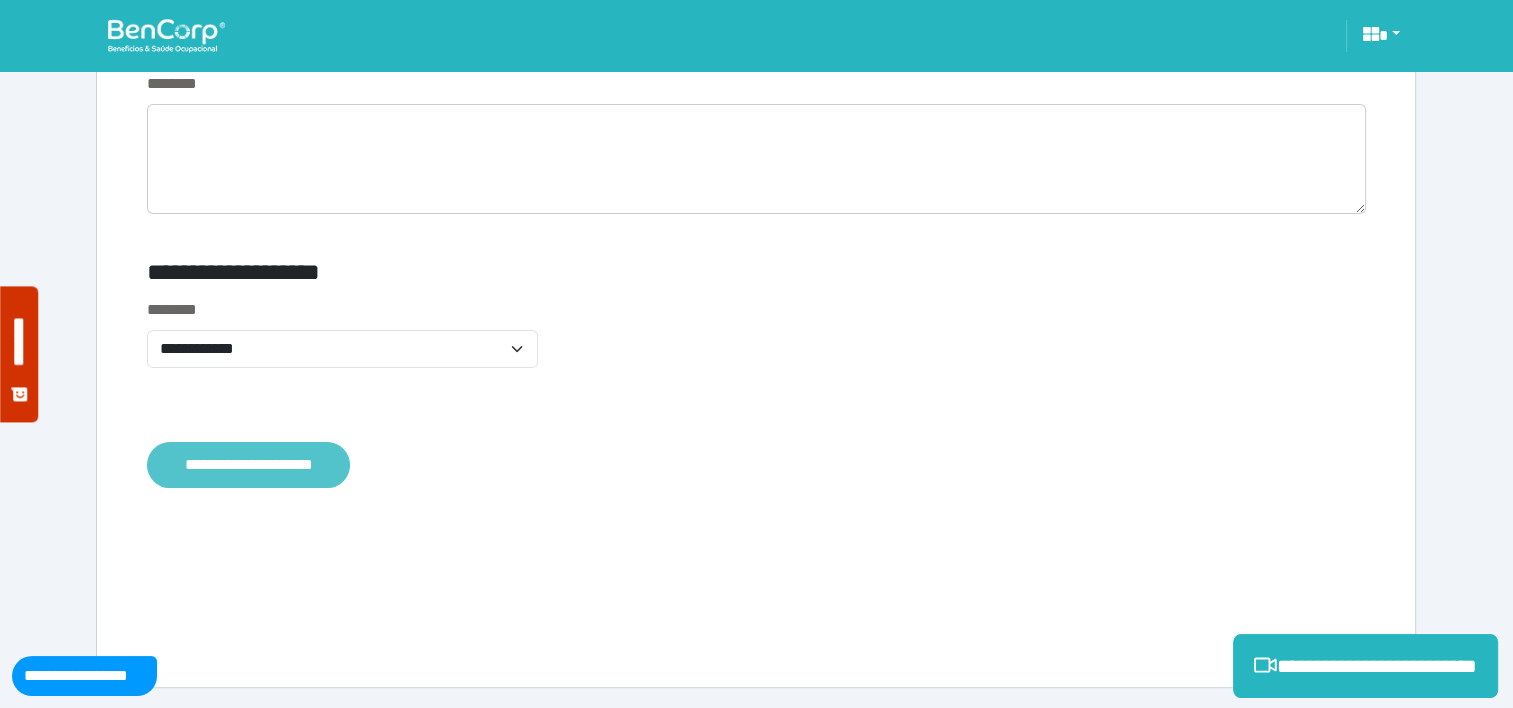 click on "**********" at bounding box center [248, 465] 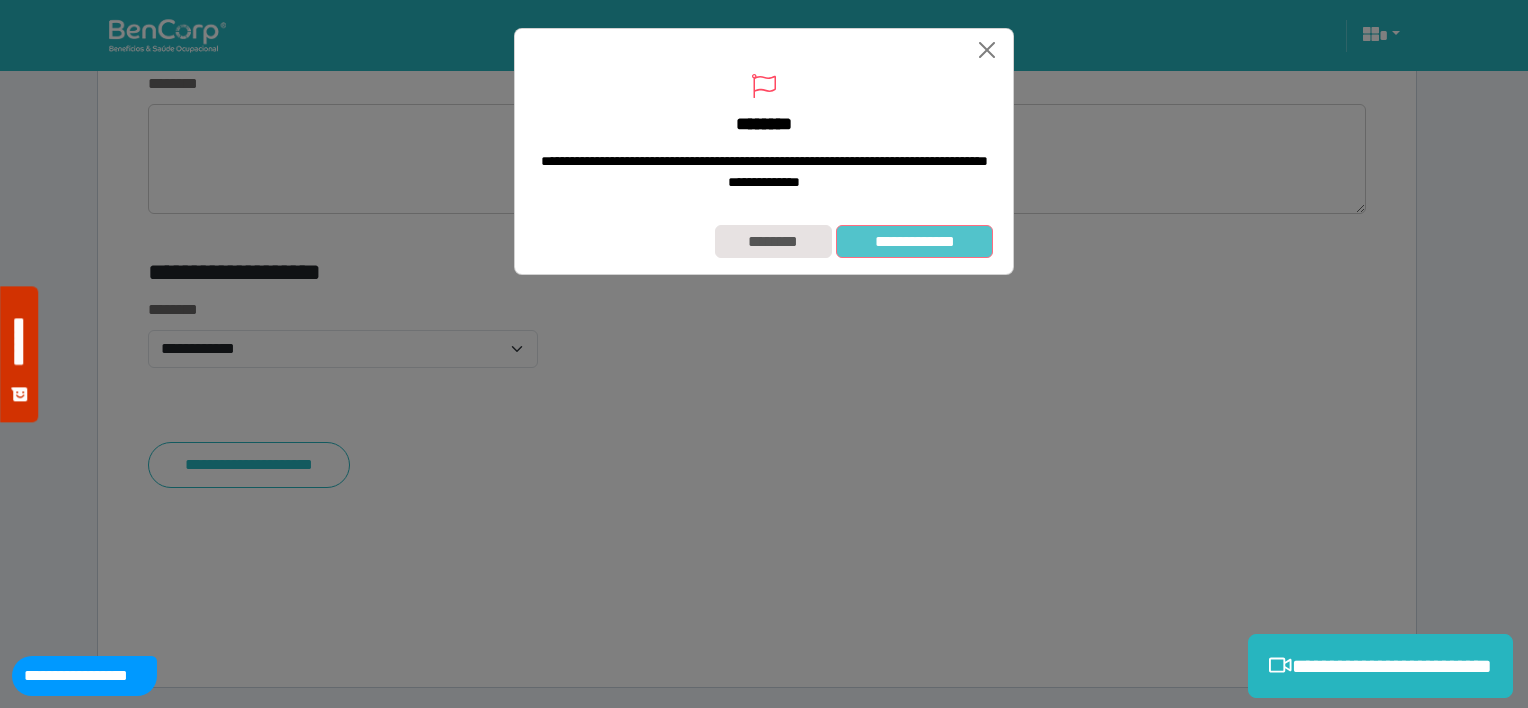 click on "**********" at bounding box center [914, 242] 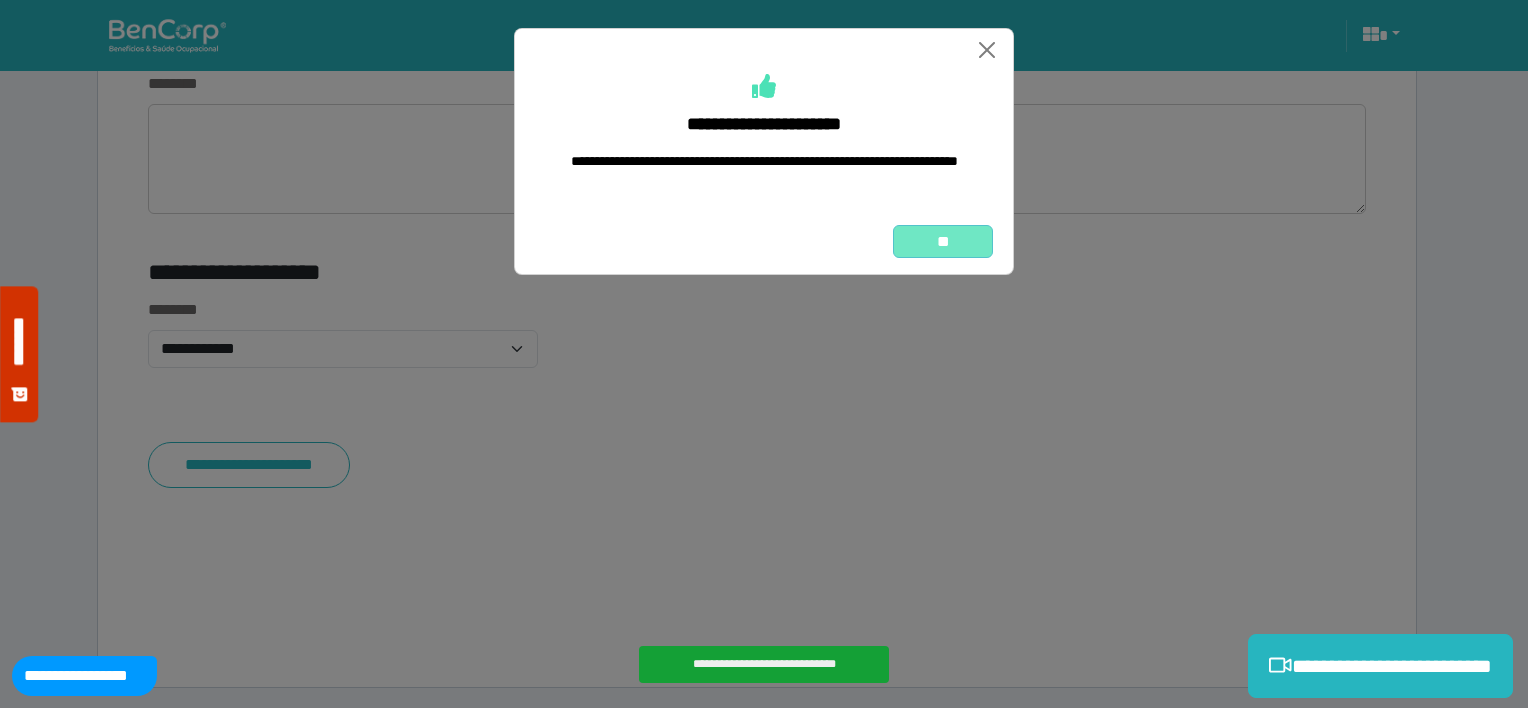 click on "**" at bounding box center (943, 242) 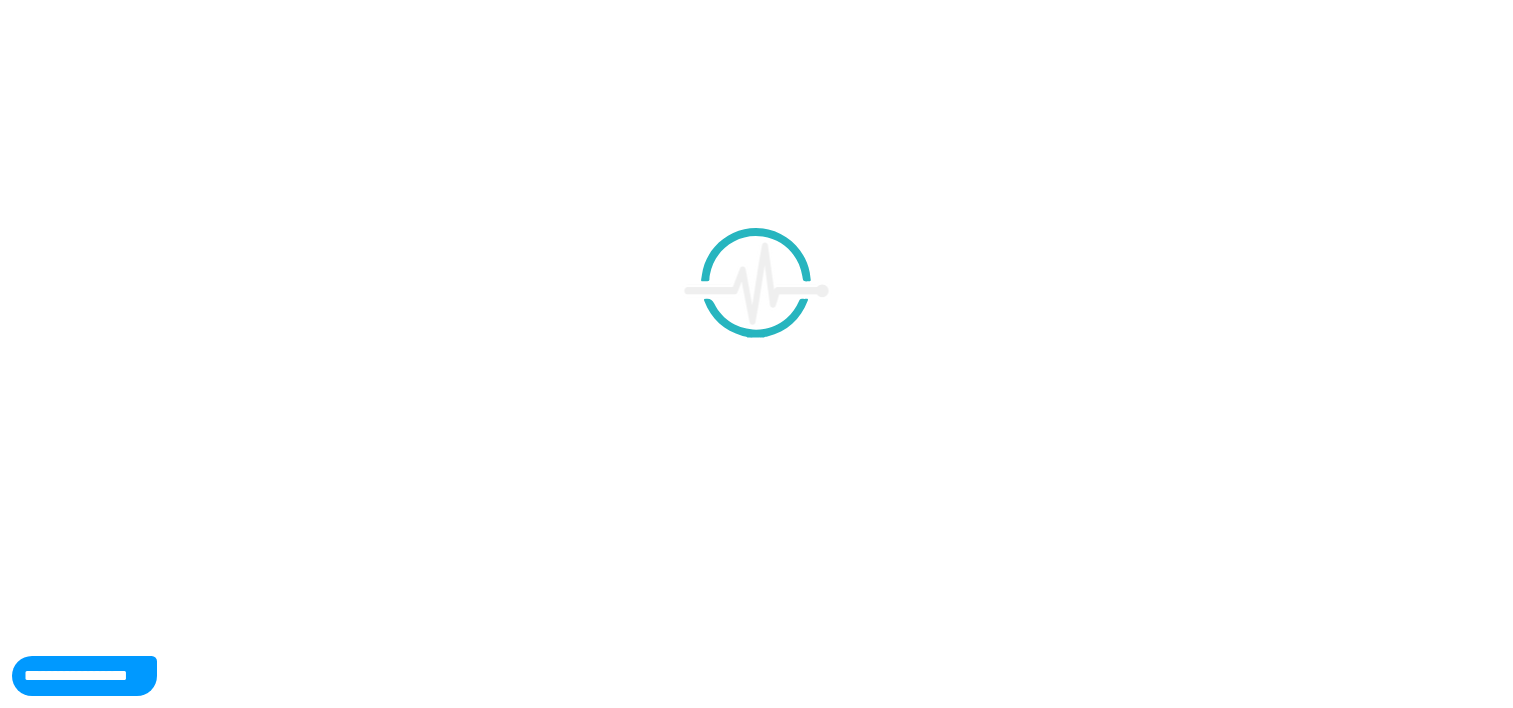 scroll, scrollTop: 0, scrollLeft: 0, axis: both 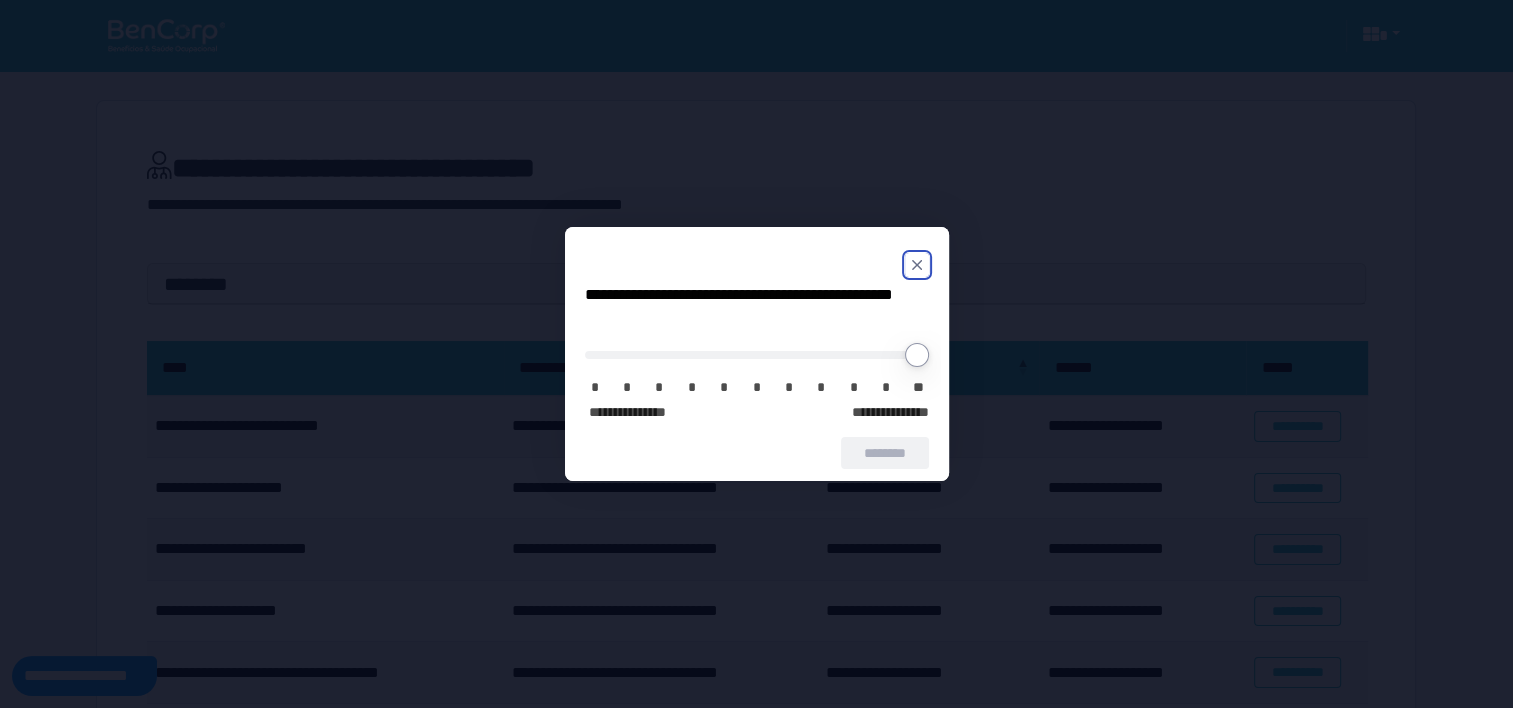 click 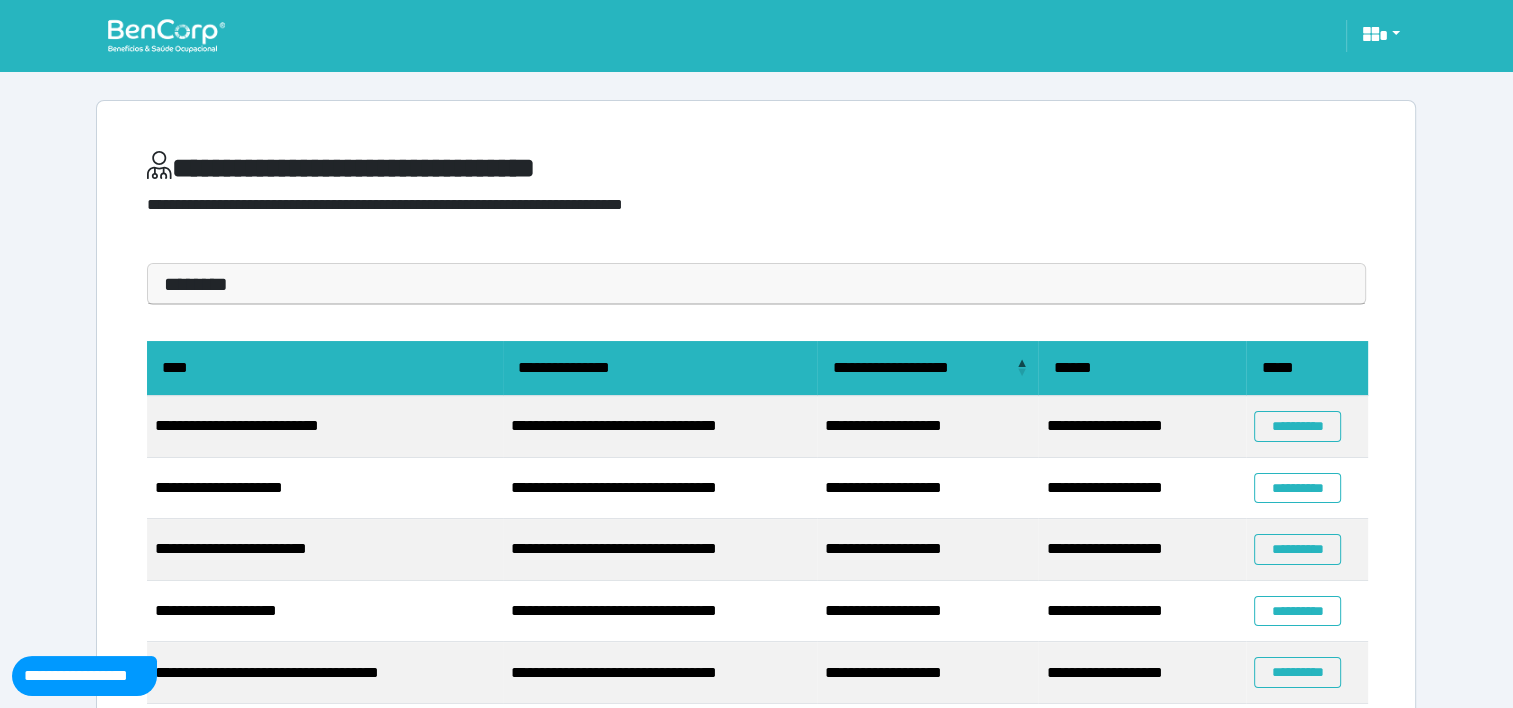 click at bounding box center [166, 35] 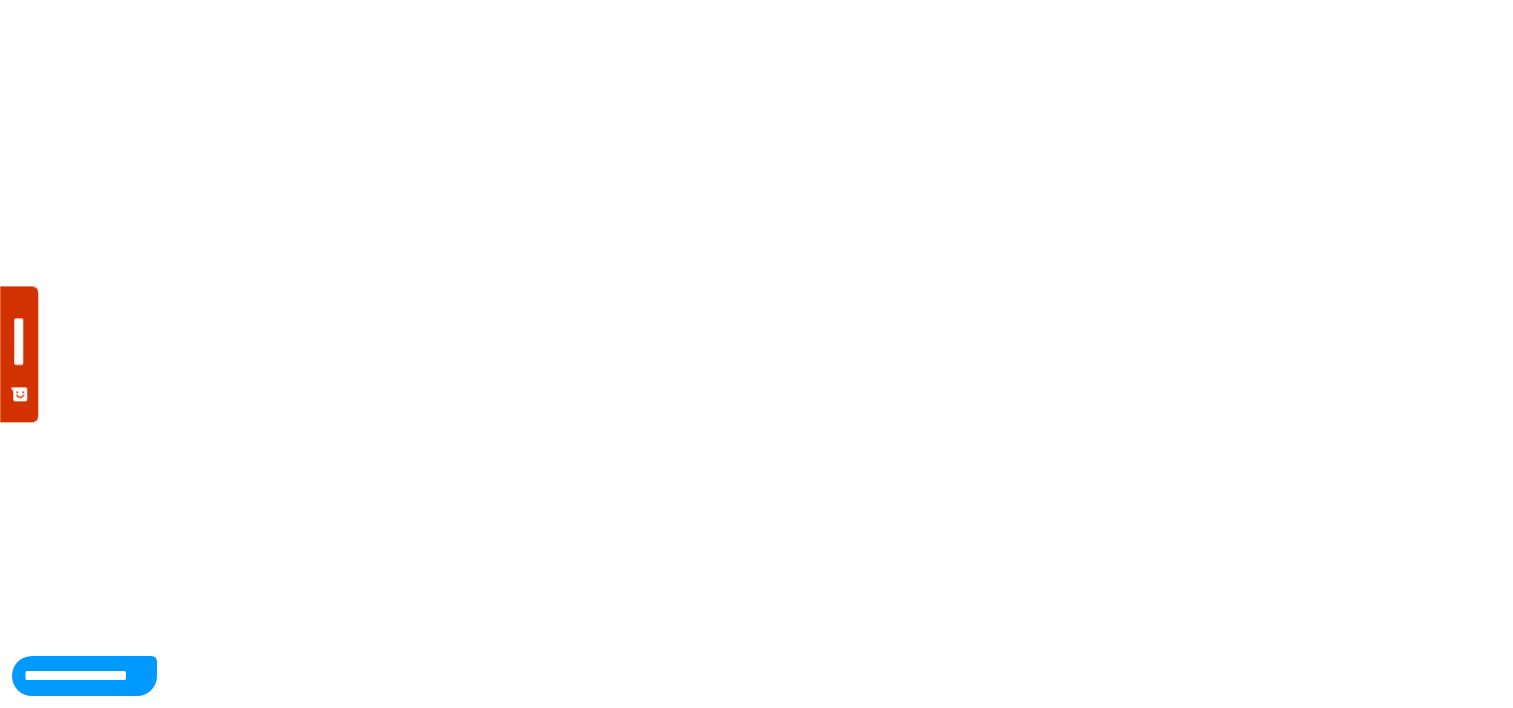 scroll, scrollTop: 0, scrollLeft: 0, axis: both 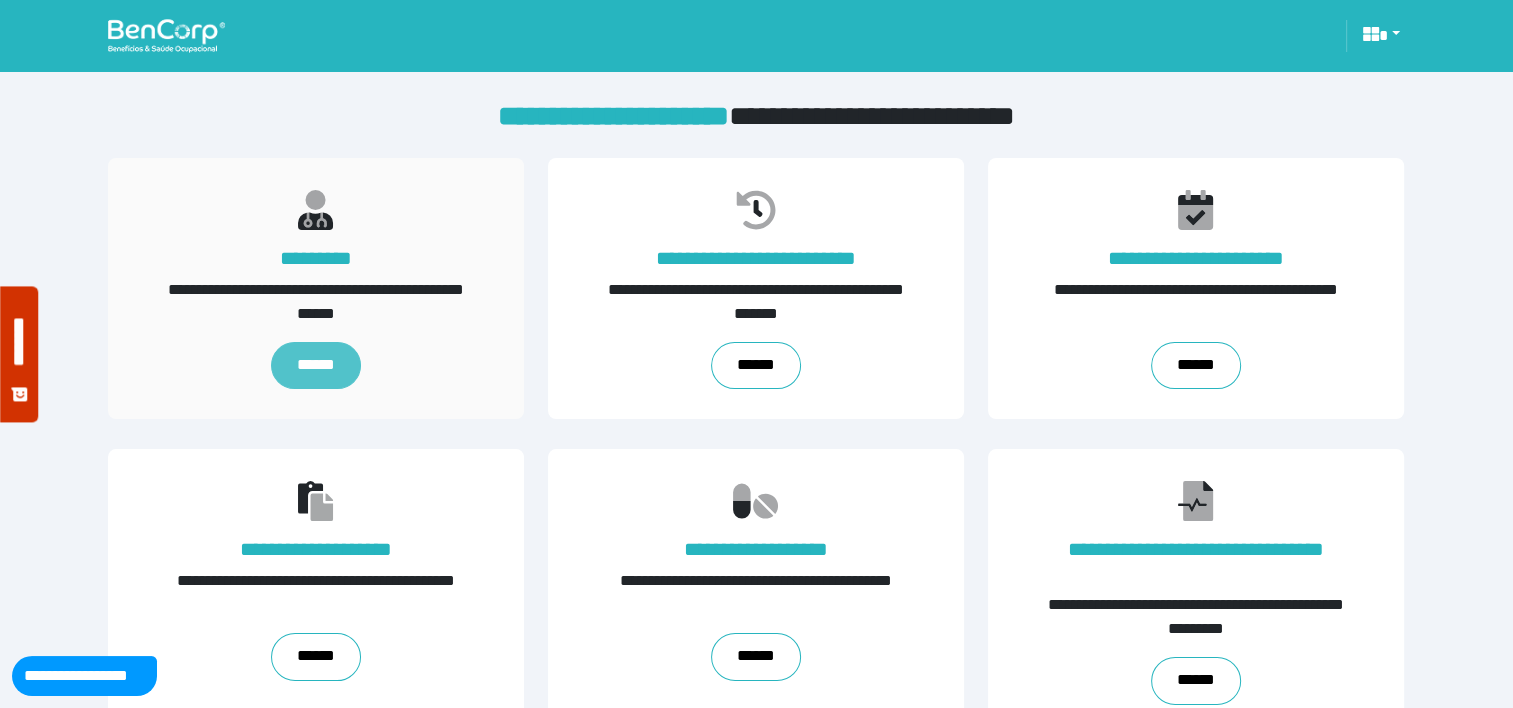 click on "******" at bounding box center [316, 366] 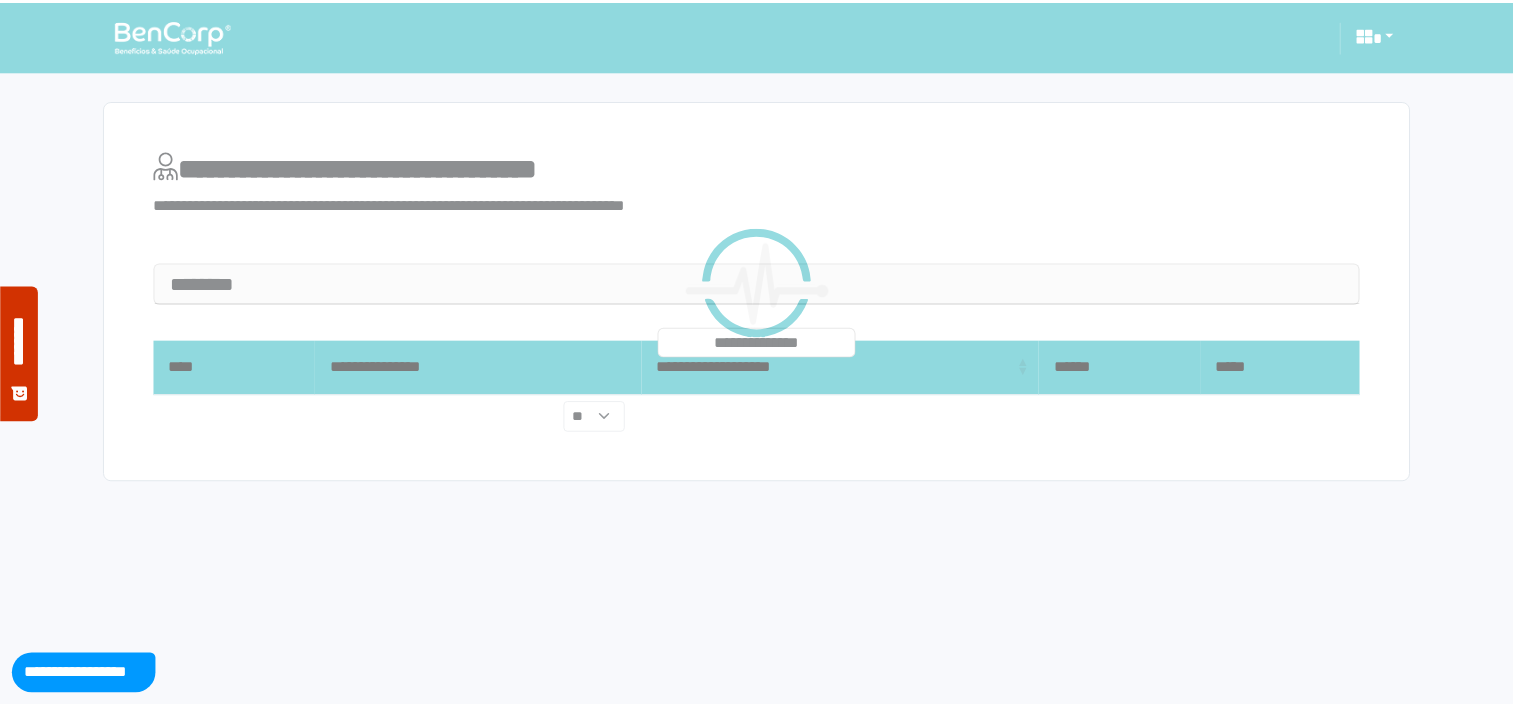 scroll, scrollTop: 0, scrollLeft: 0, axis: both 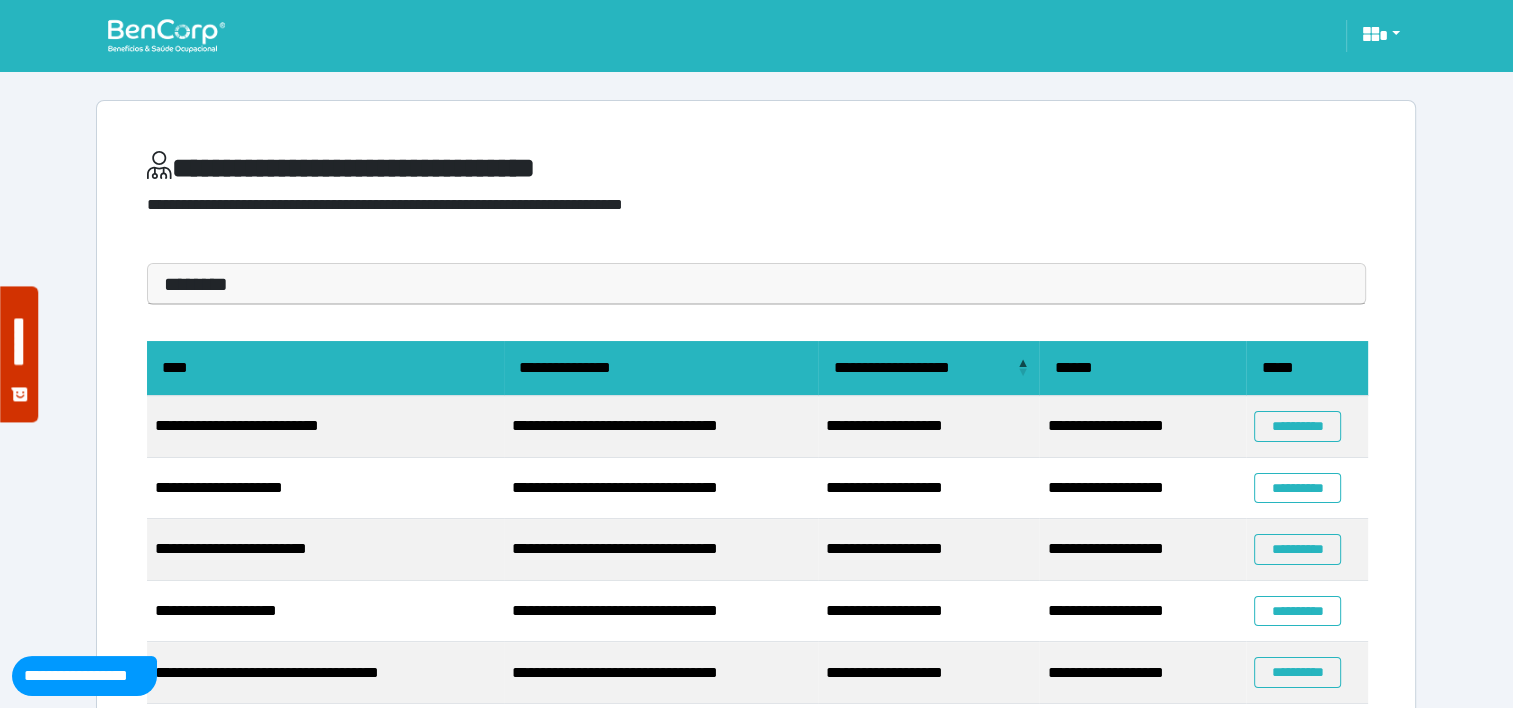 click on "********" at bounding box center (756, 284) 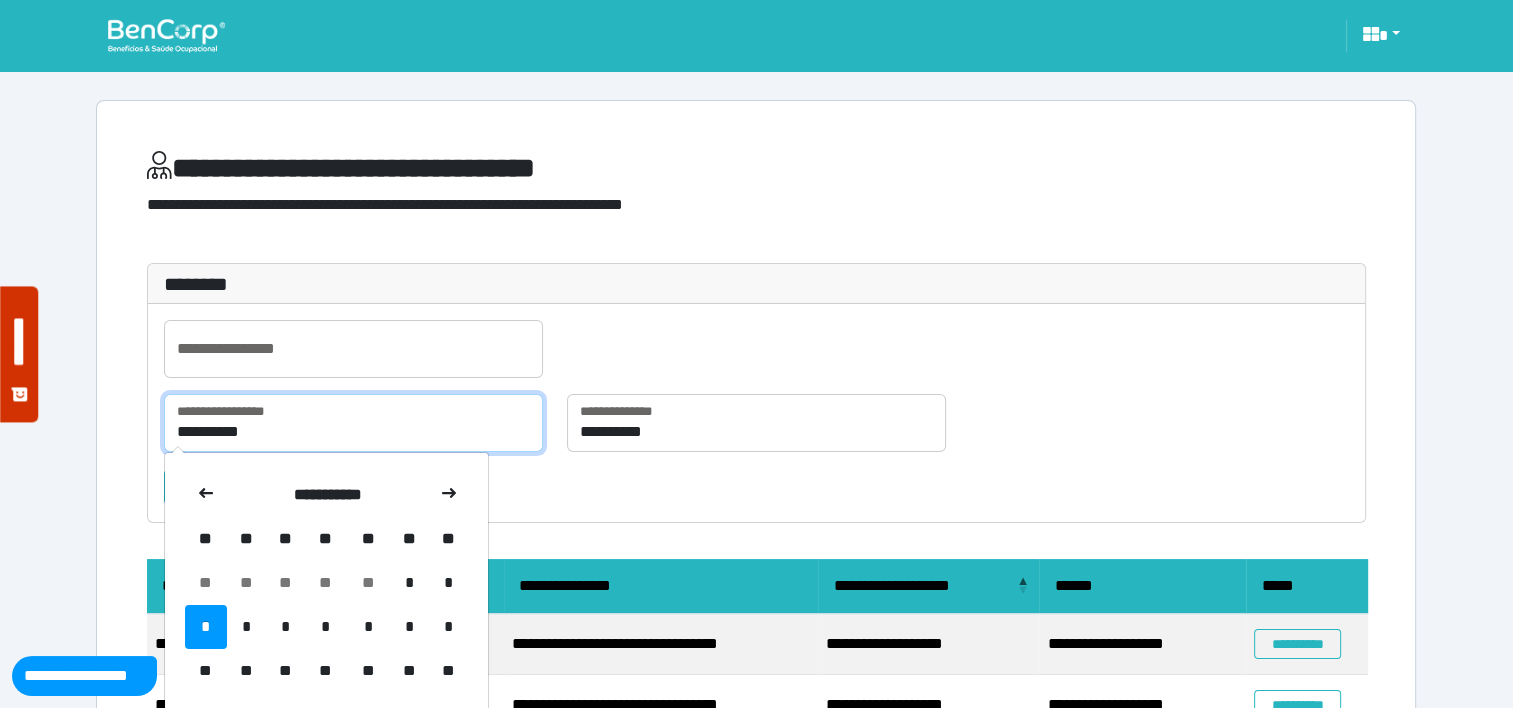 click on "**********" at bounding box center (353, 423) 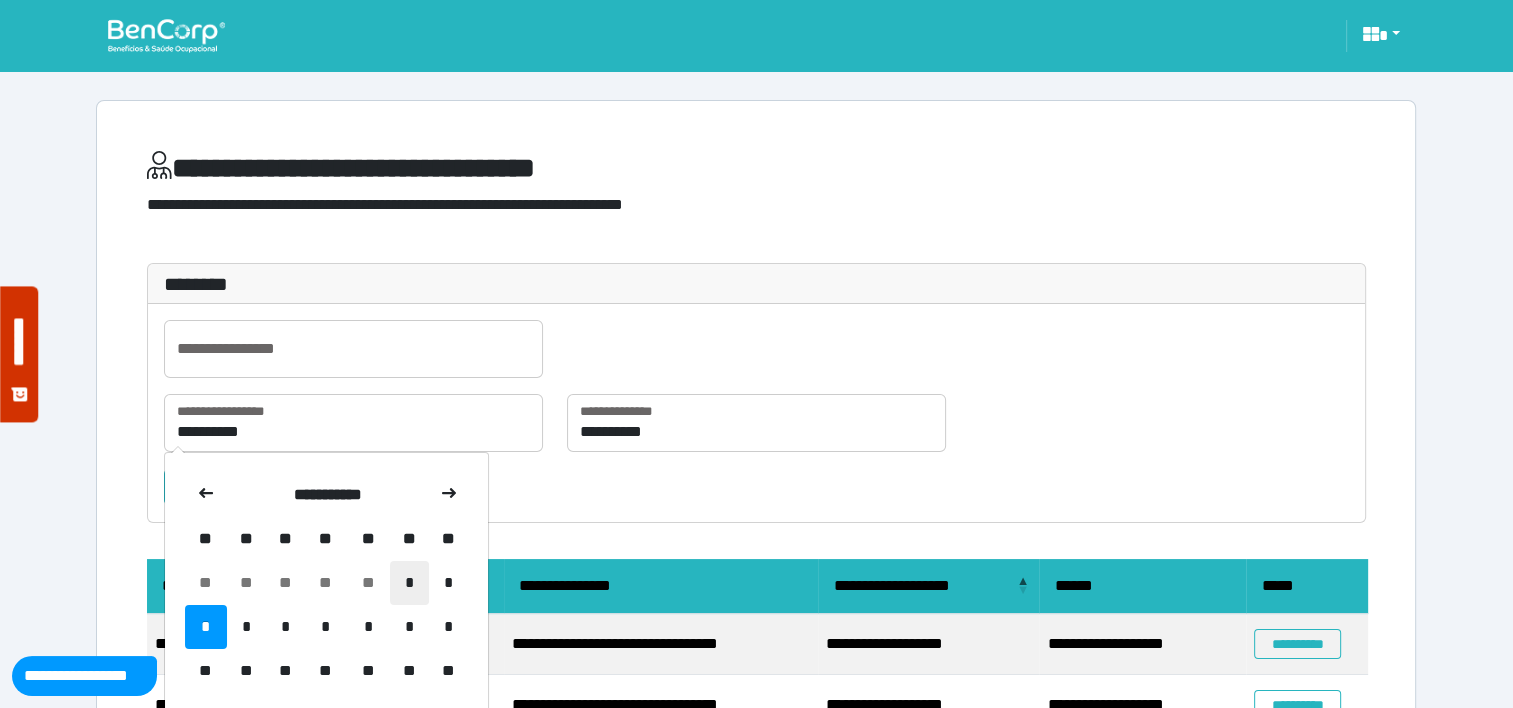 click on "*" at bounding box center [409, 583] 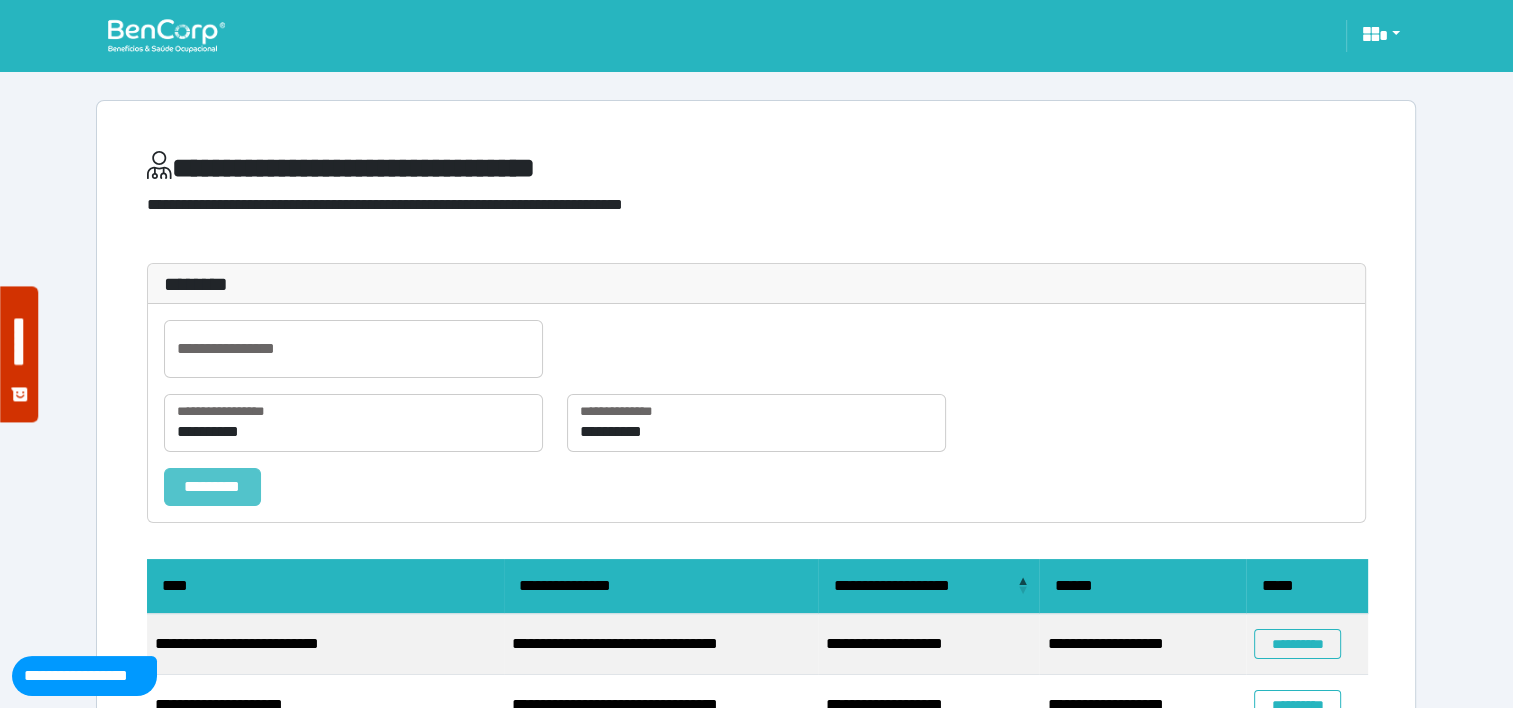click on "*********" at bounding box center (212, 487) 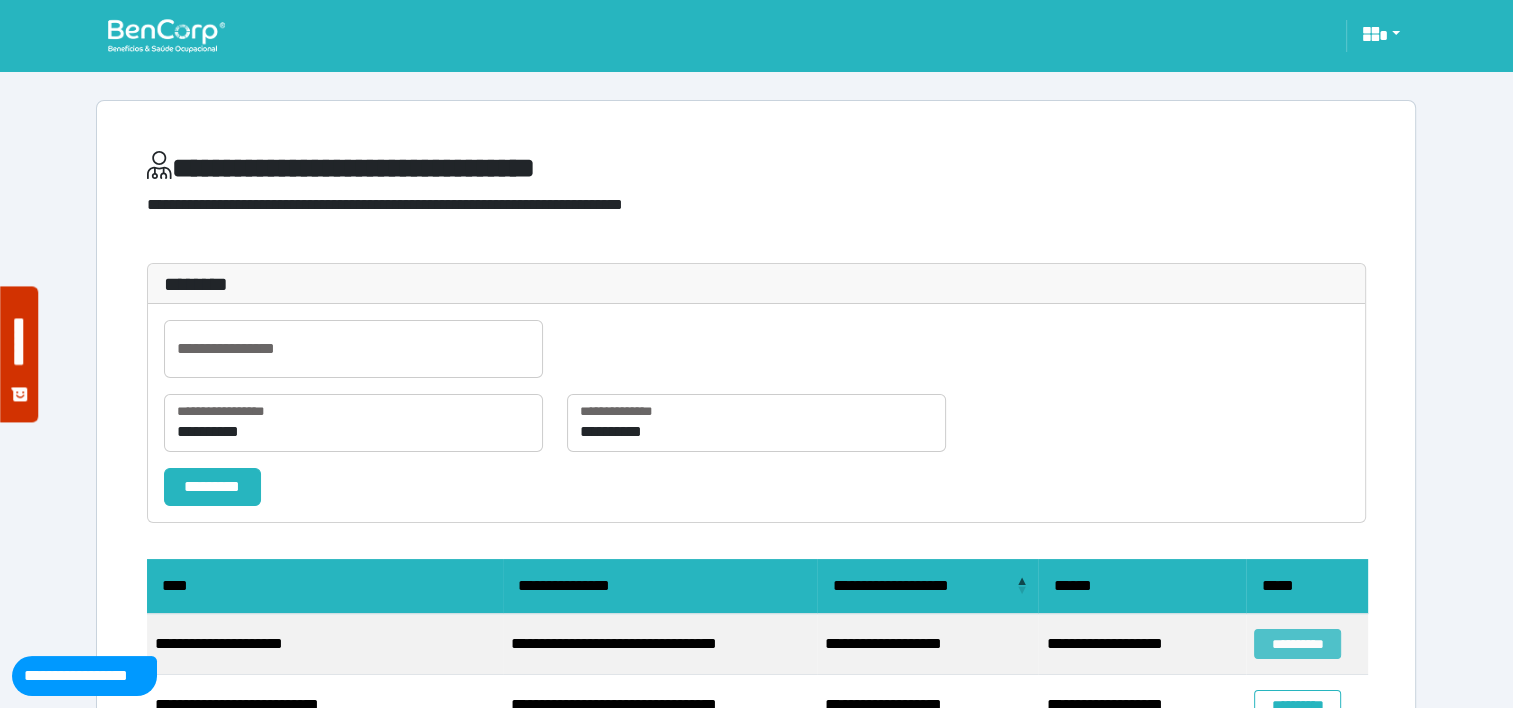 click on "**********" at bounding box center [1297, 644] 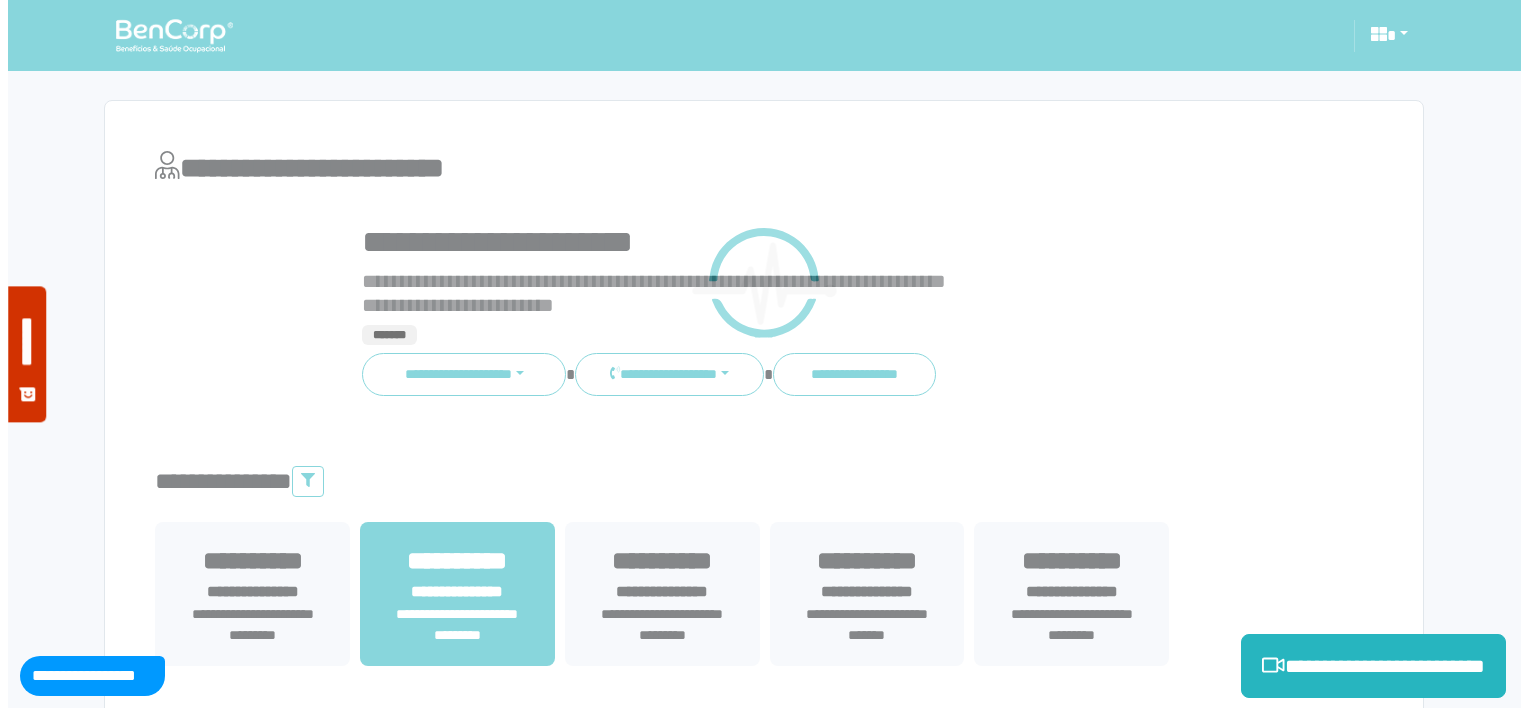 scroll, scrollTop: 0, scrollLeft: 0, axis: both 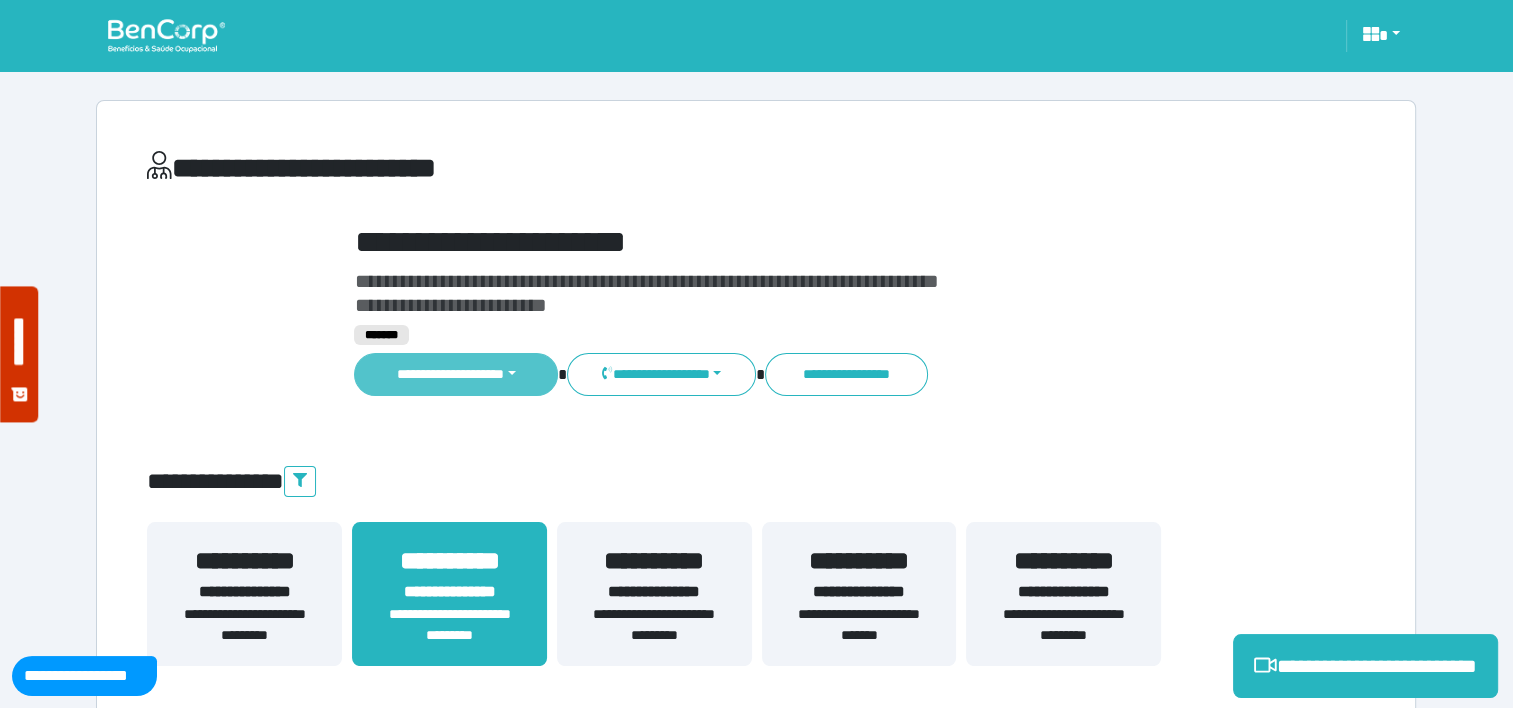 click on "**********" at bounding box center [456, 374] 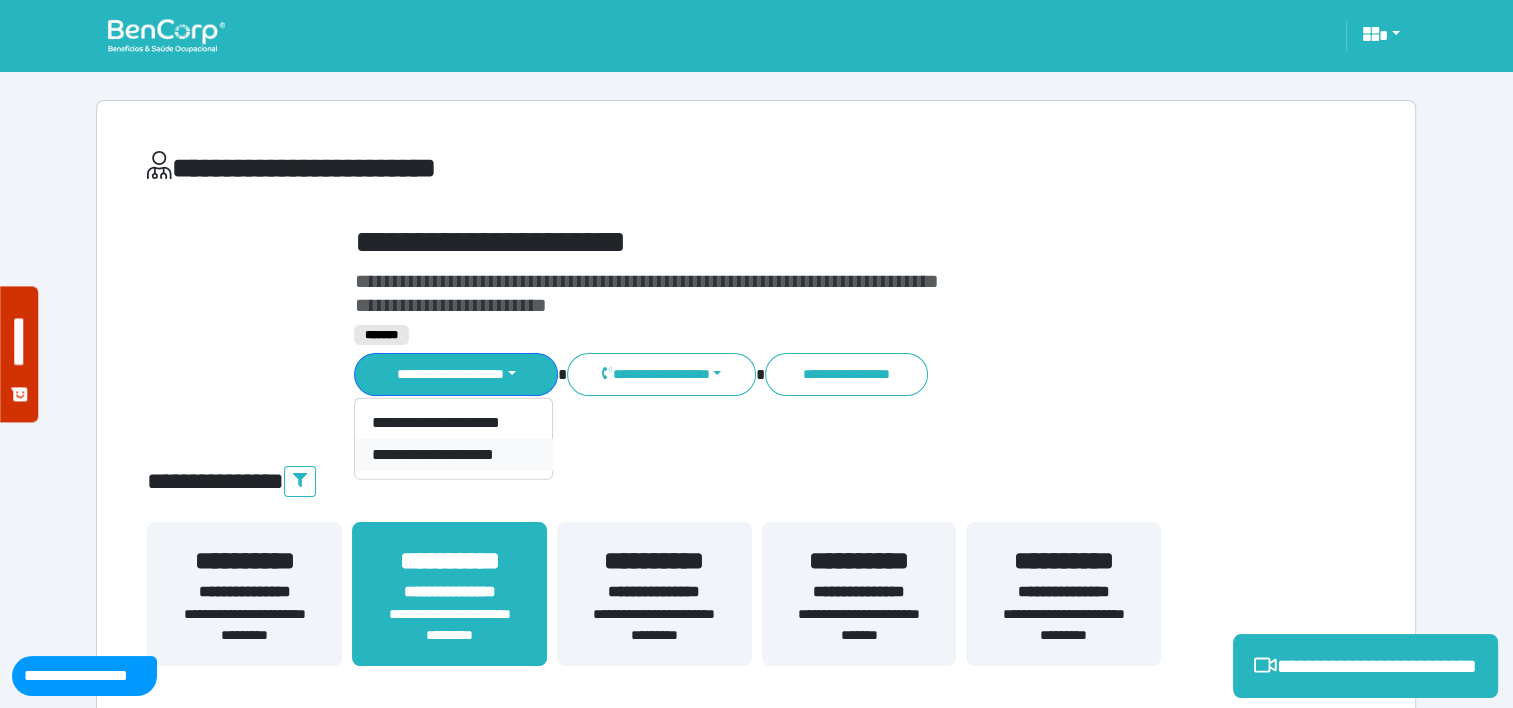 click on "**********" at bounding box center (453, 455) 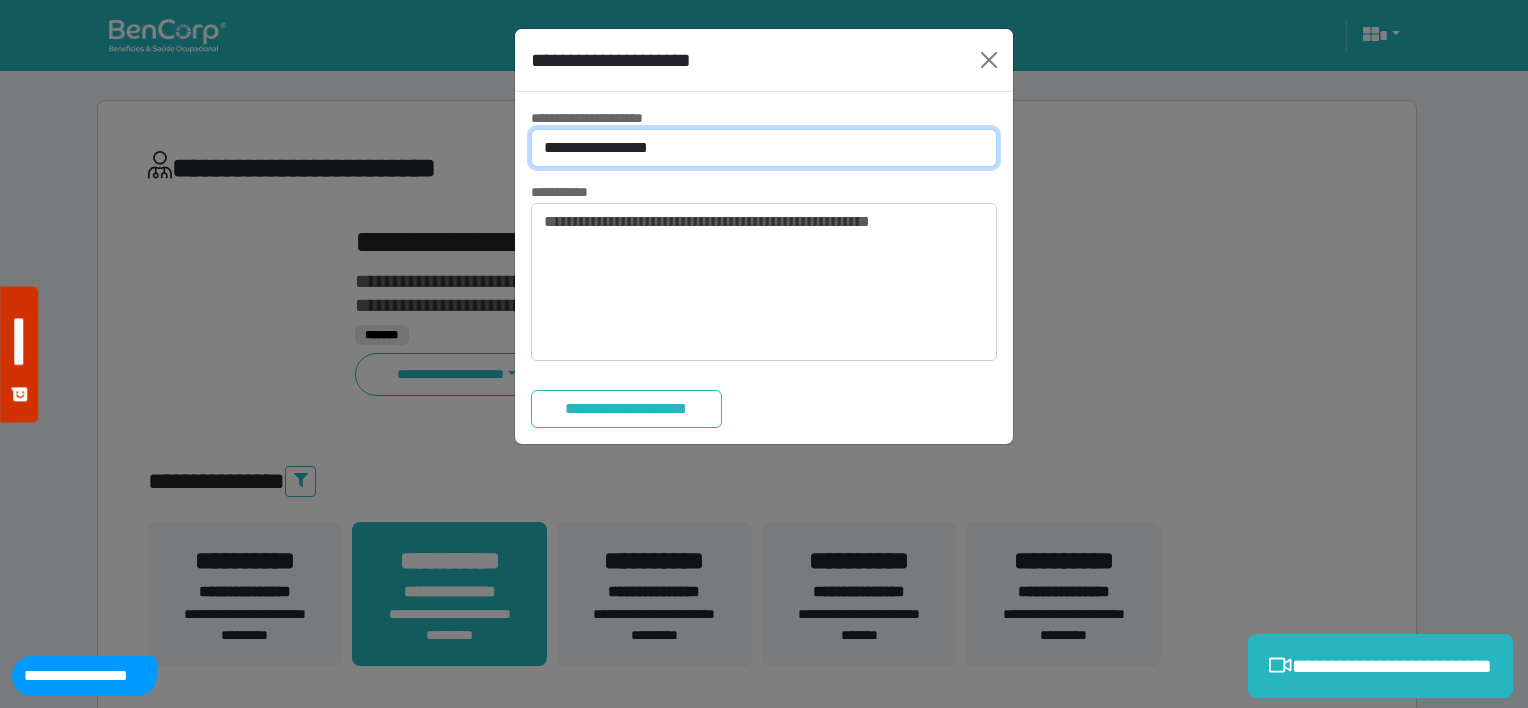 click on "**********" at bounding box center [764, 148] 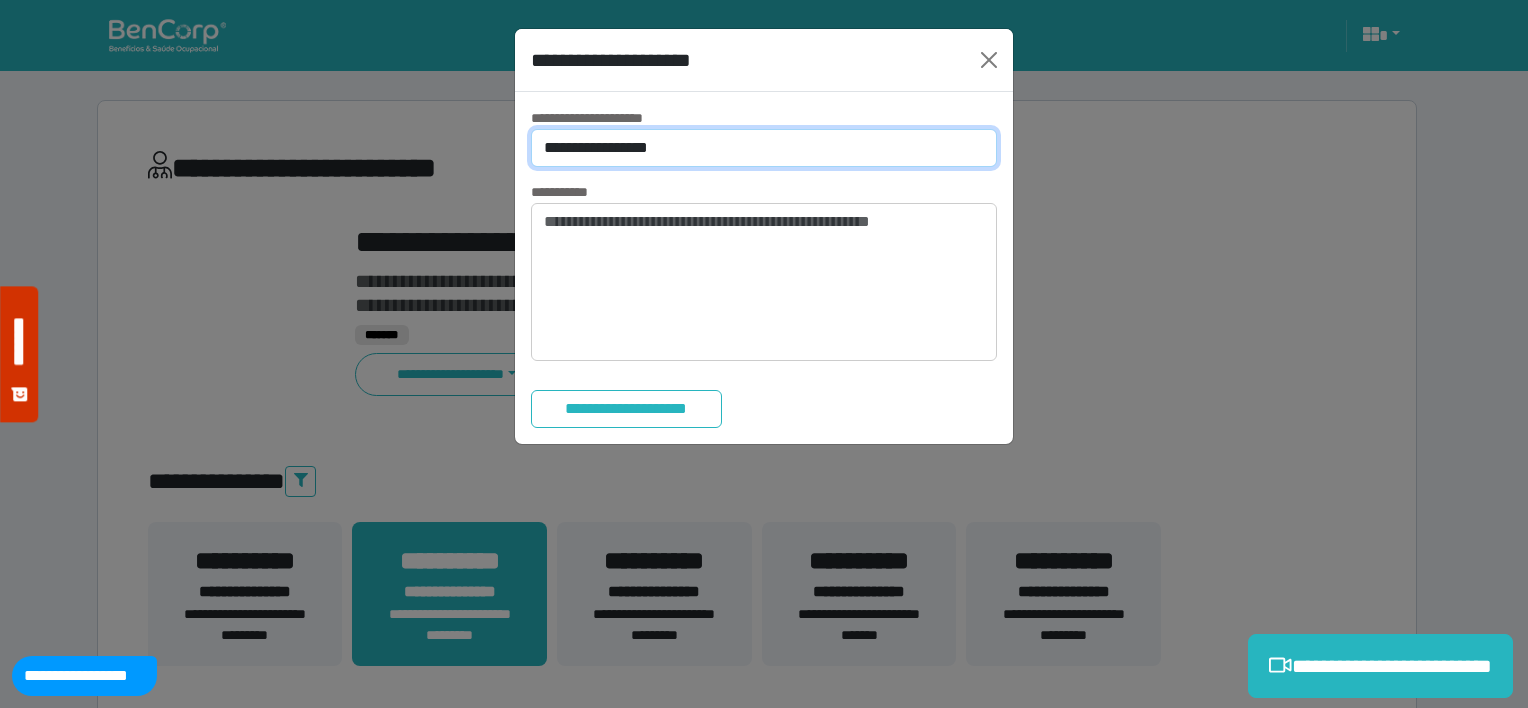 select on "*" 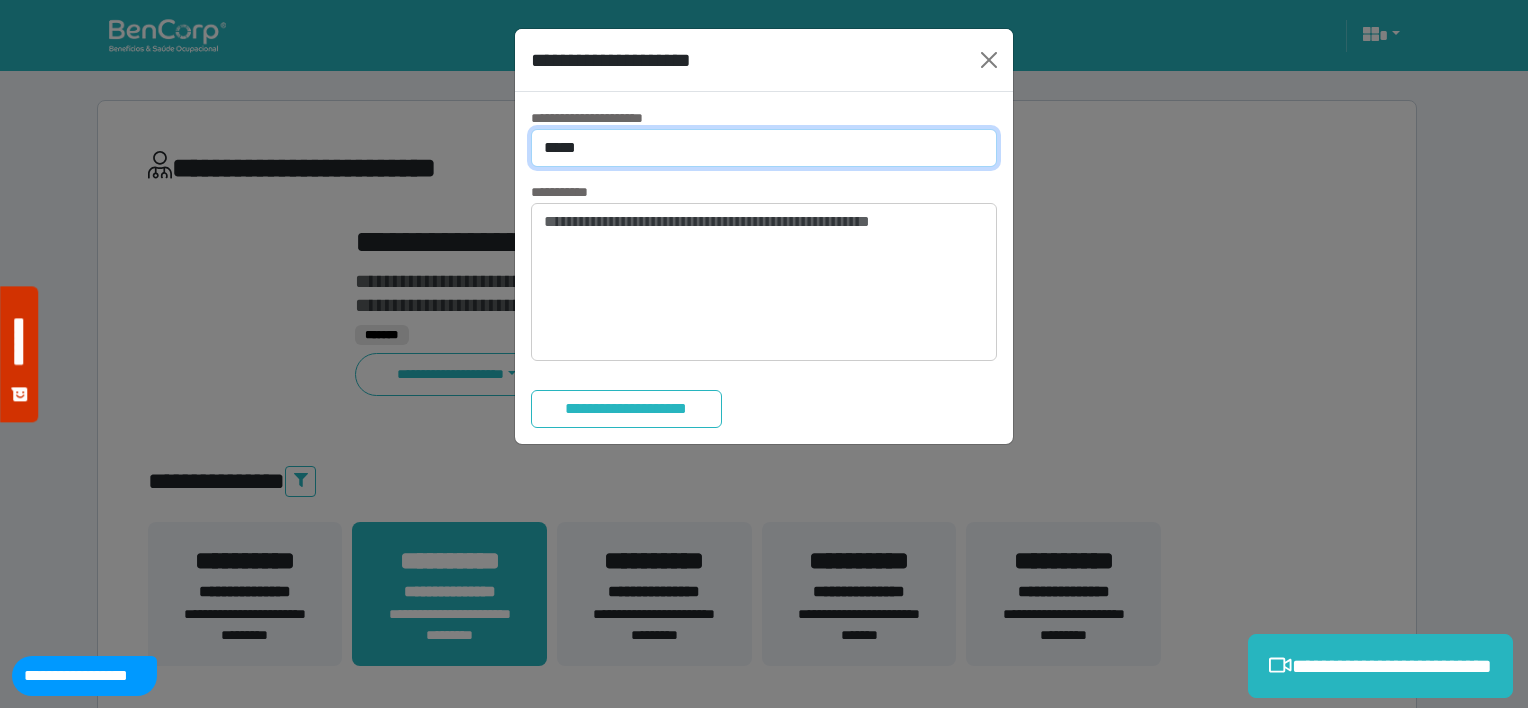 click on "**********" at bounding box center [764, 148] 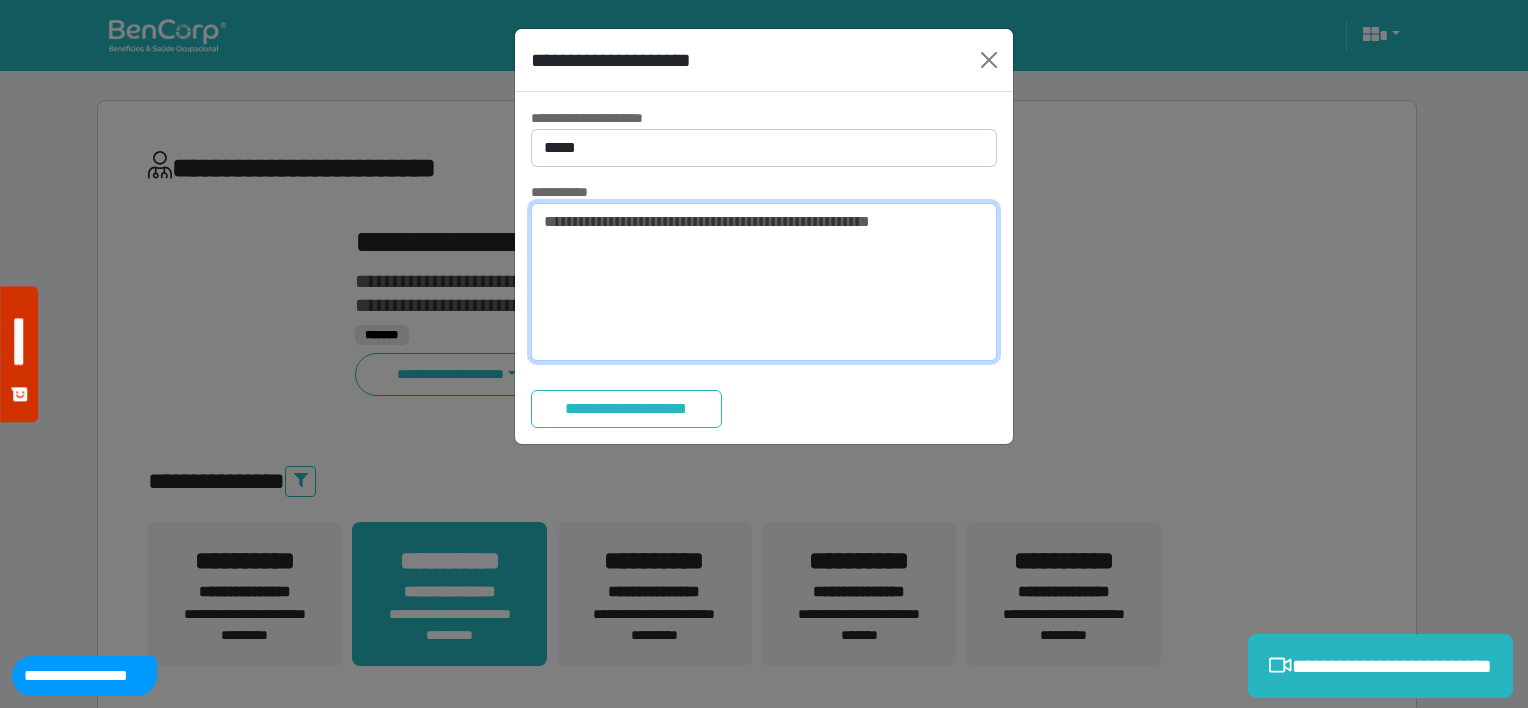 click at bounding box center [764, 282] 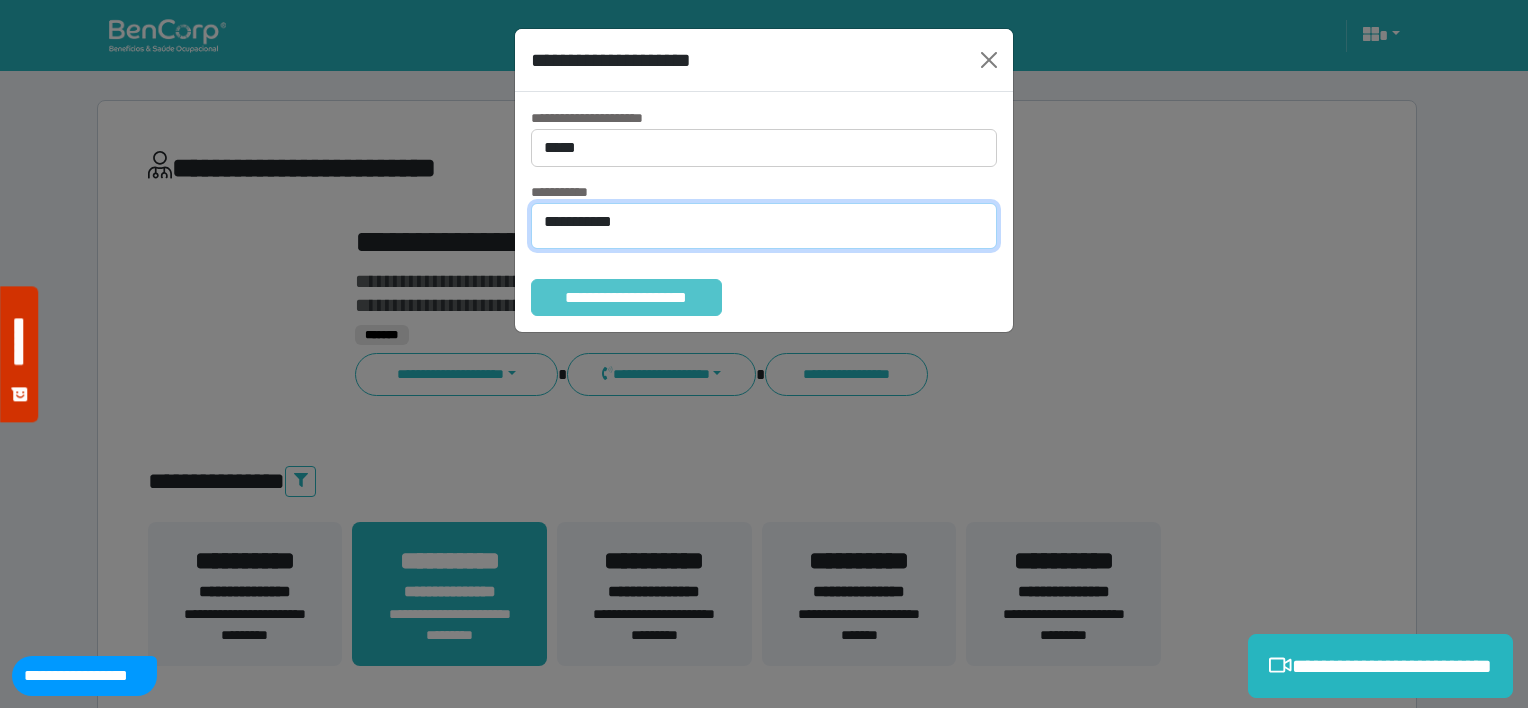 type on "**********" 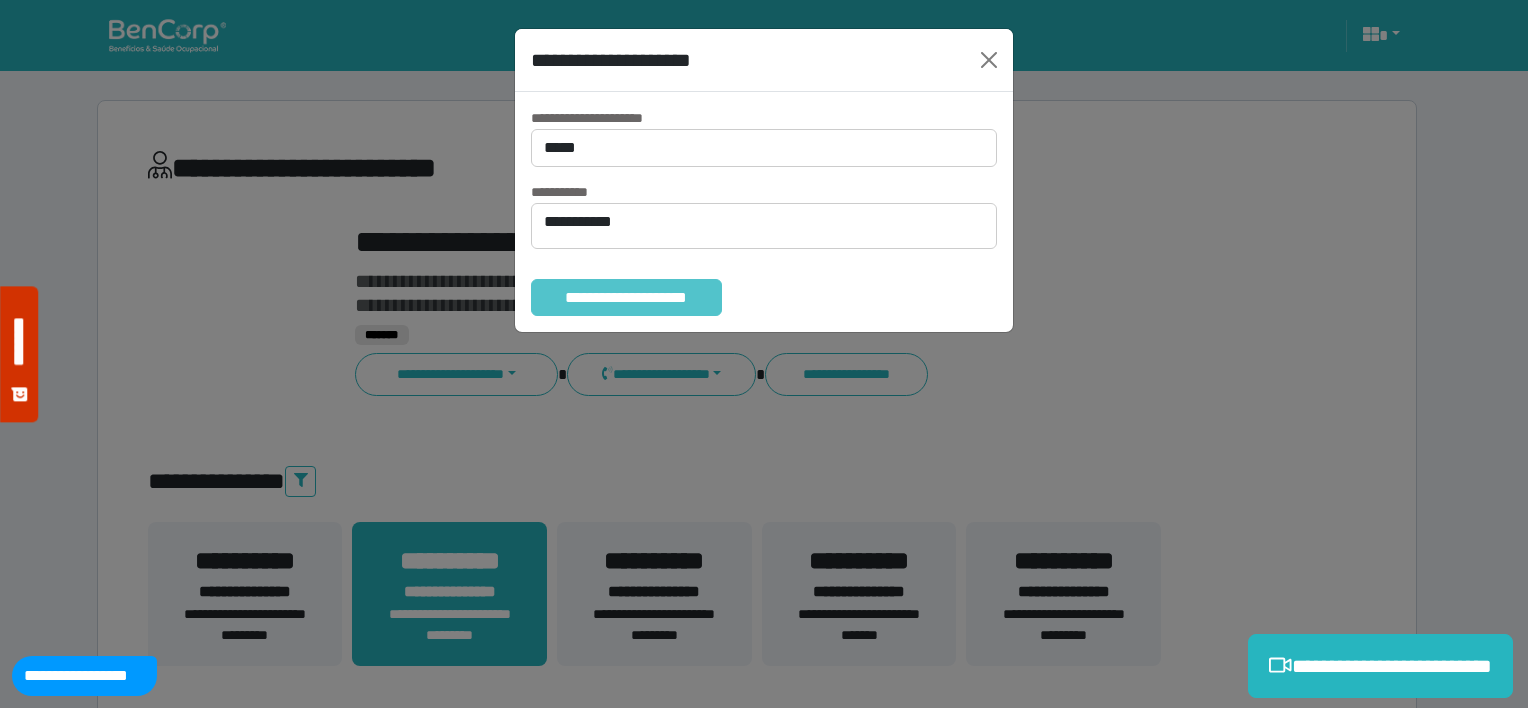 click on "**********" at bounding box center [626, 298] 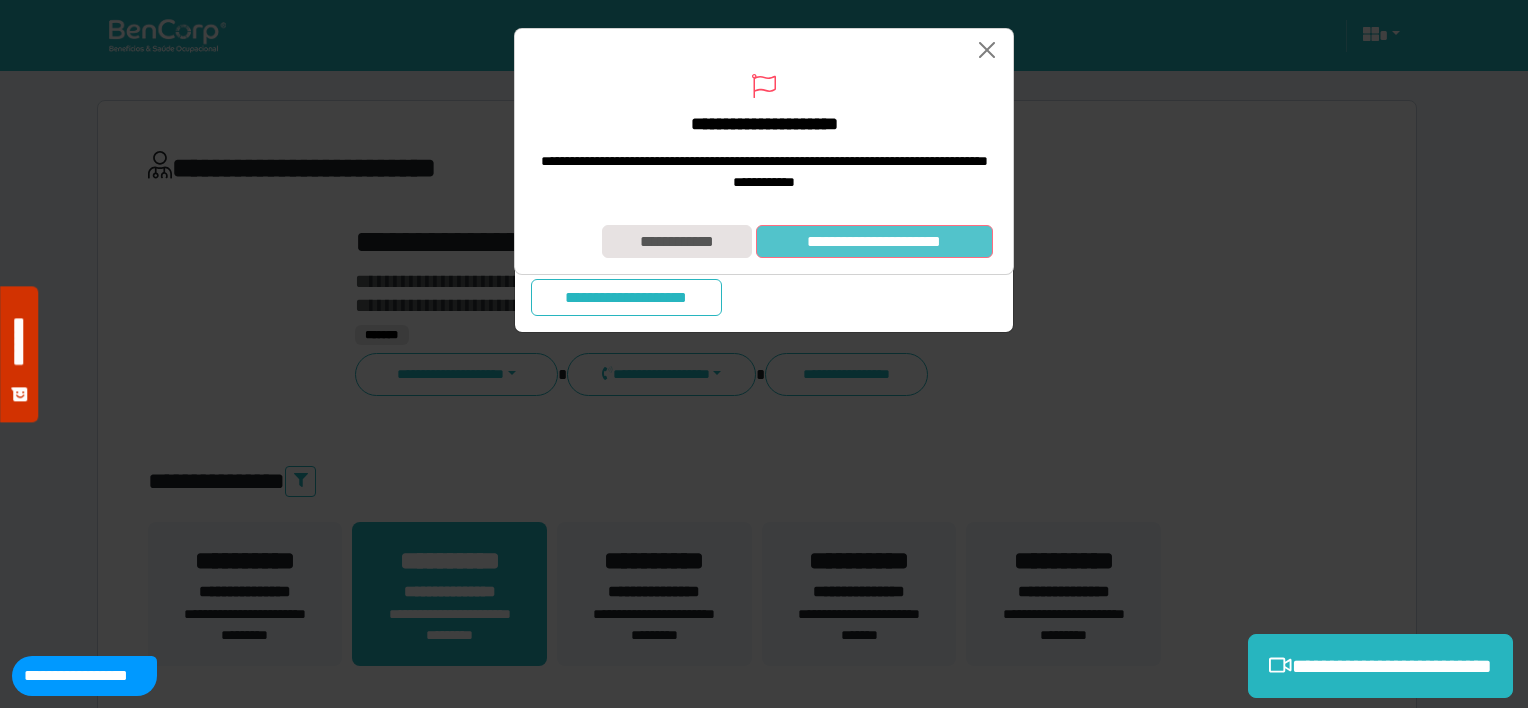 click on "**********" at bounding box center (874, 242) 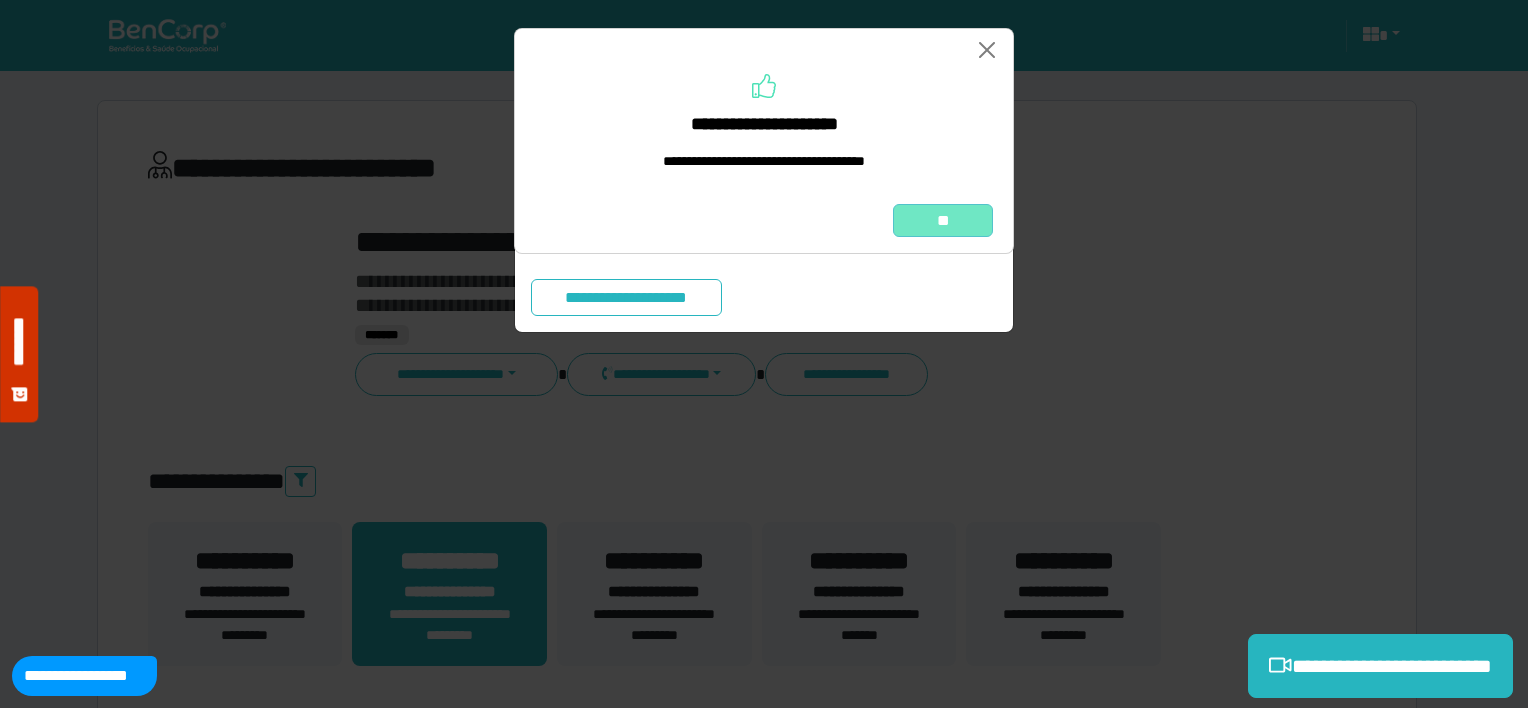 click on "**" at bounding box center [943, 221] 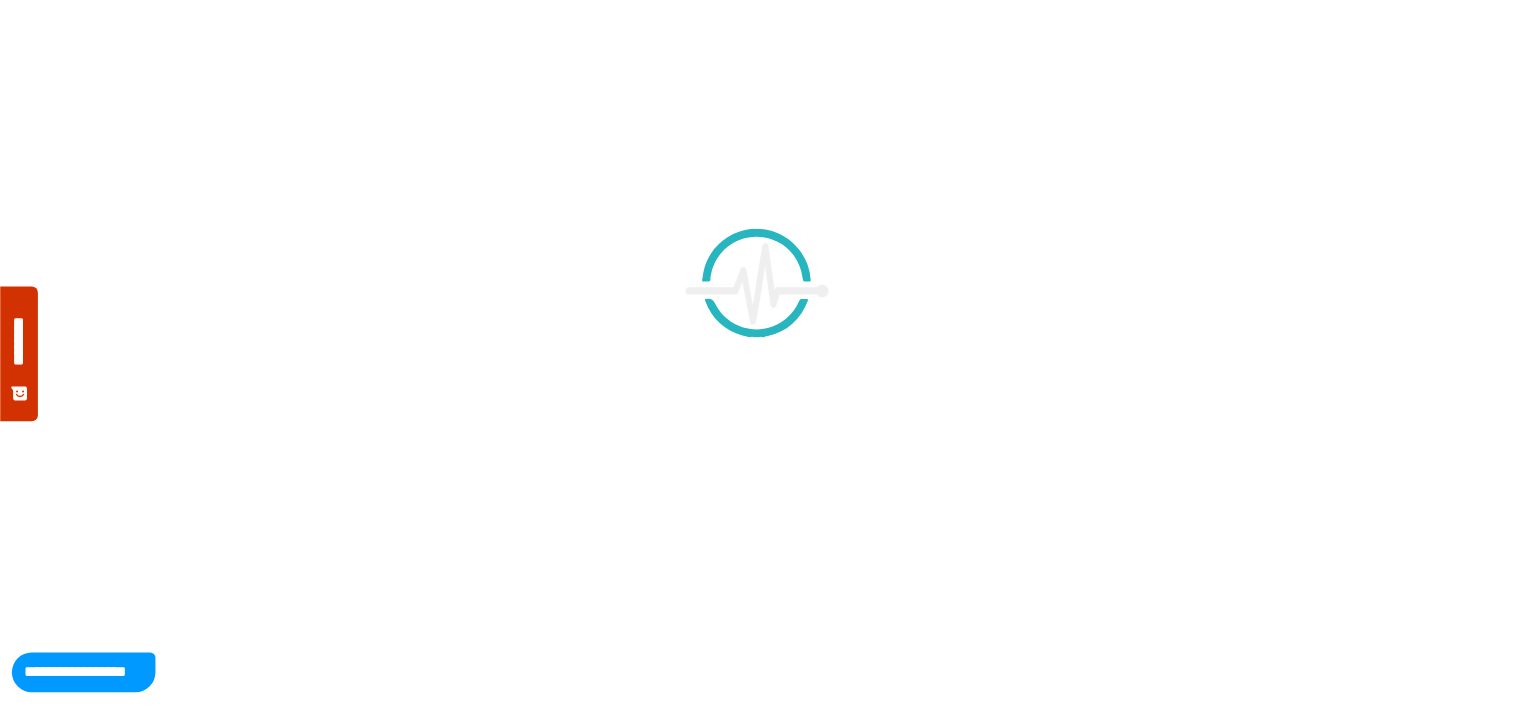 scroll, scrollTop: 0, scrollLeft: 0, axis: both 